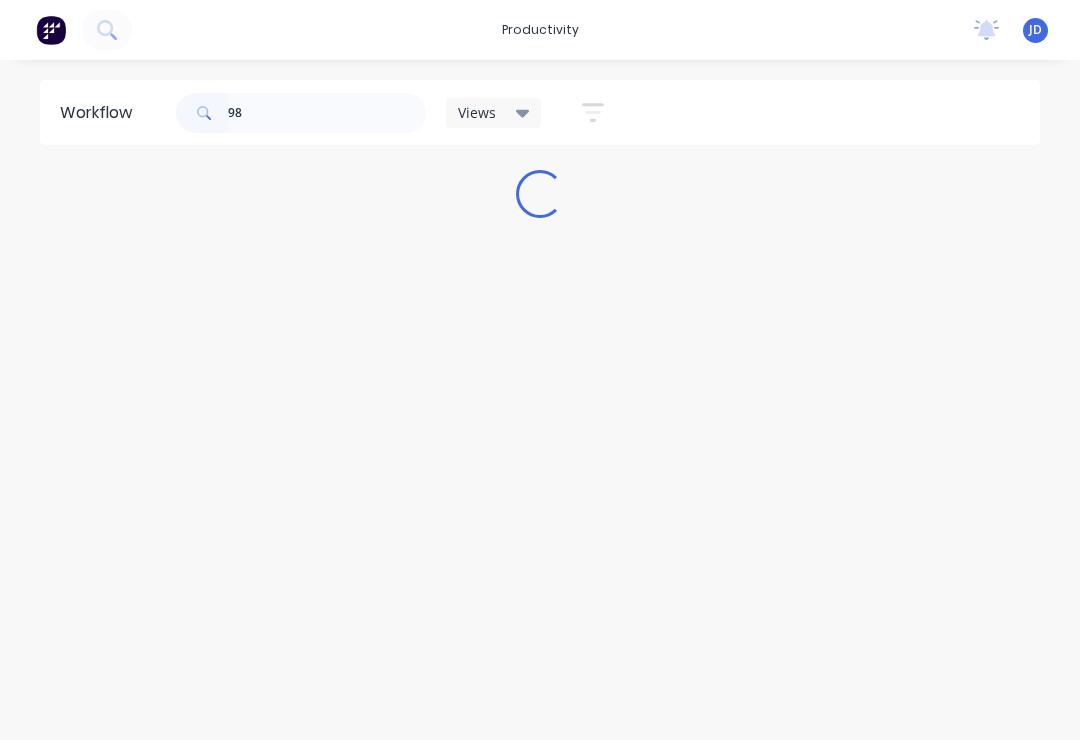 scroll, scrollTop: 0, scrollLeft: 0, axis: both 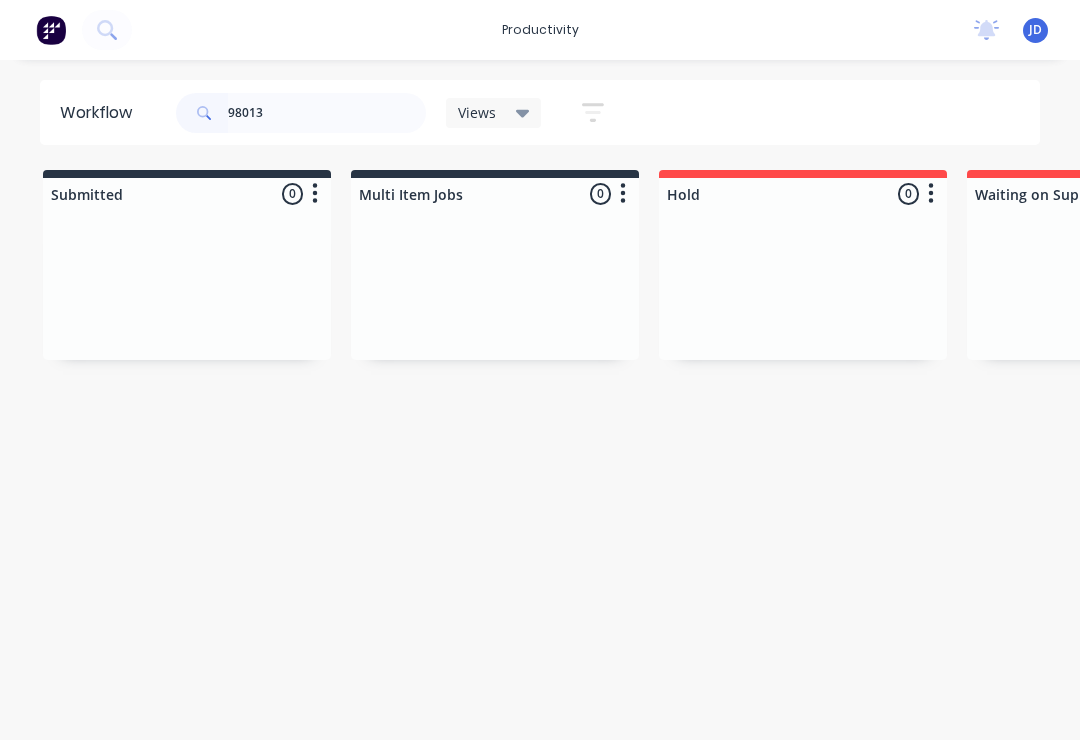 click at bounding box center (187, 285) 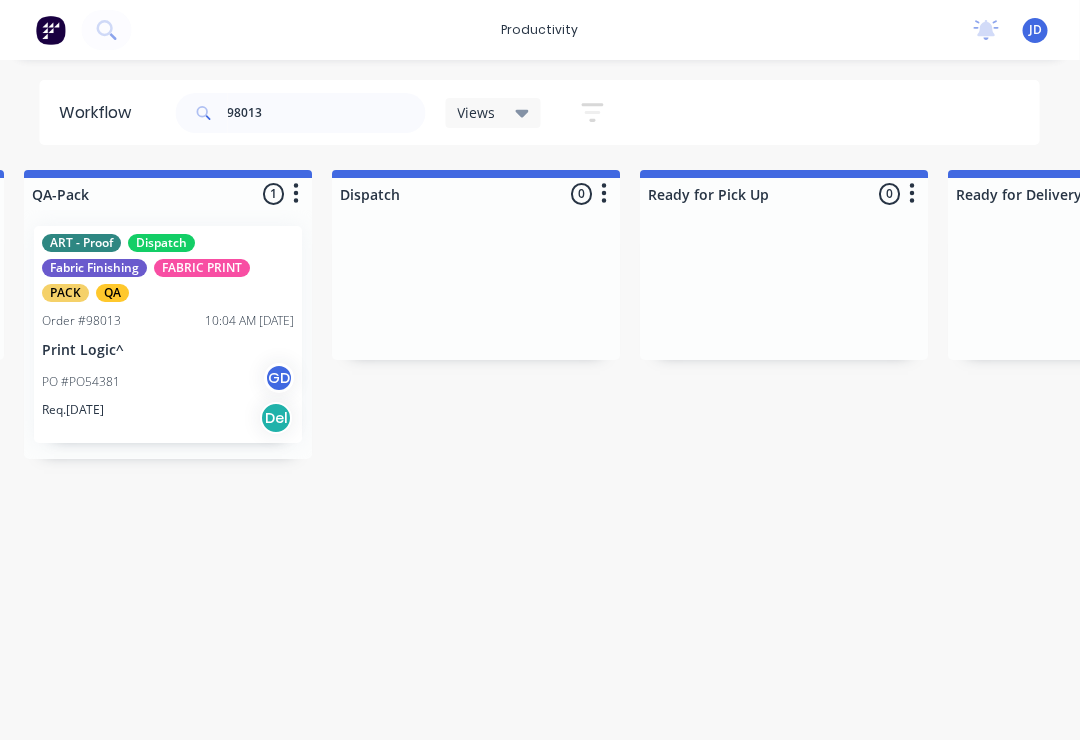click on "PO #PO54381 GD" at bounding box center (169, 382) 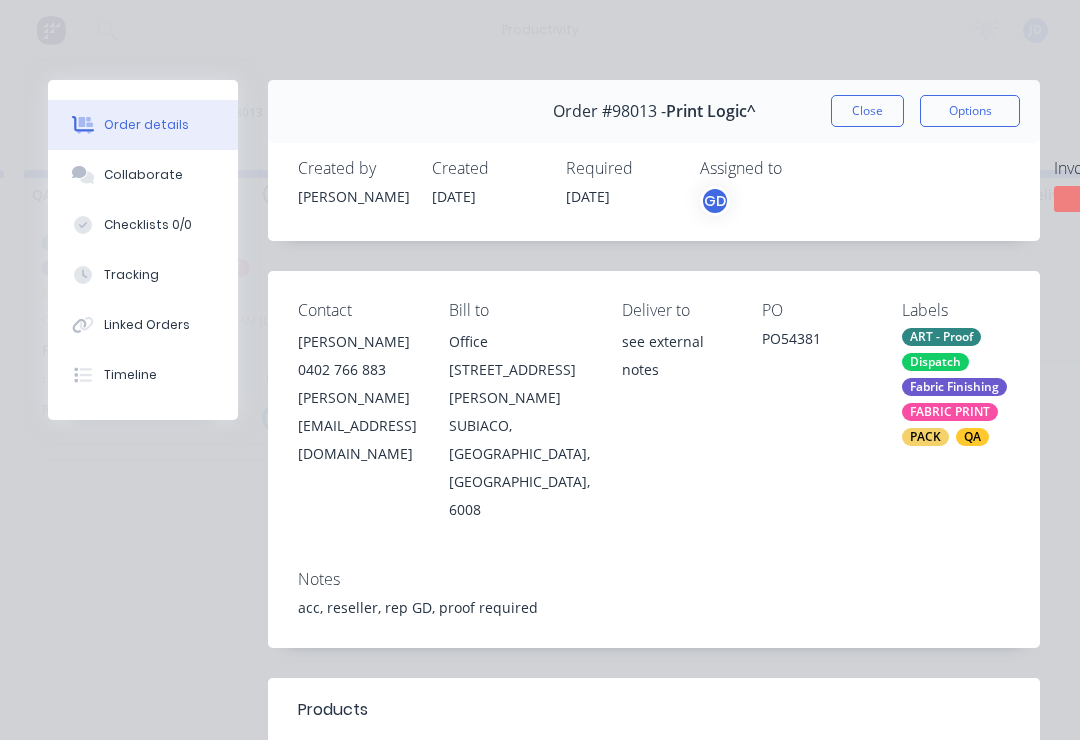 click on "Collaborate" at bounding box center [143, 175] 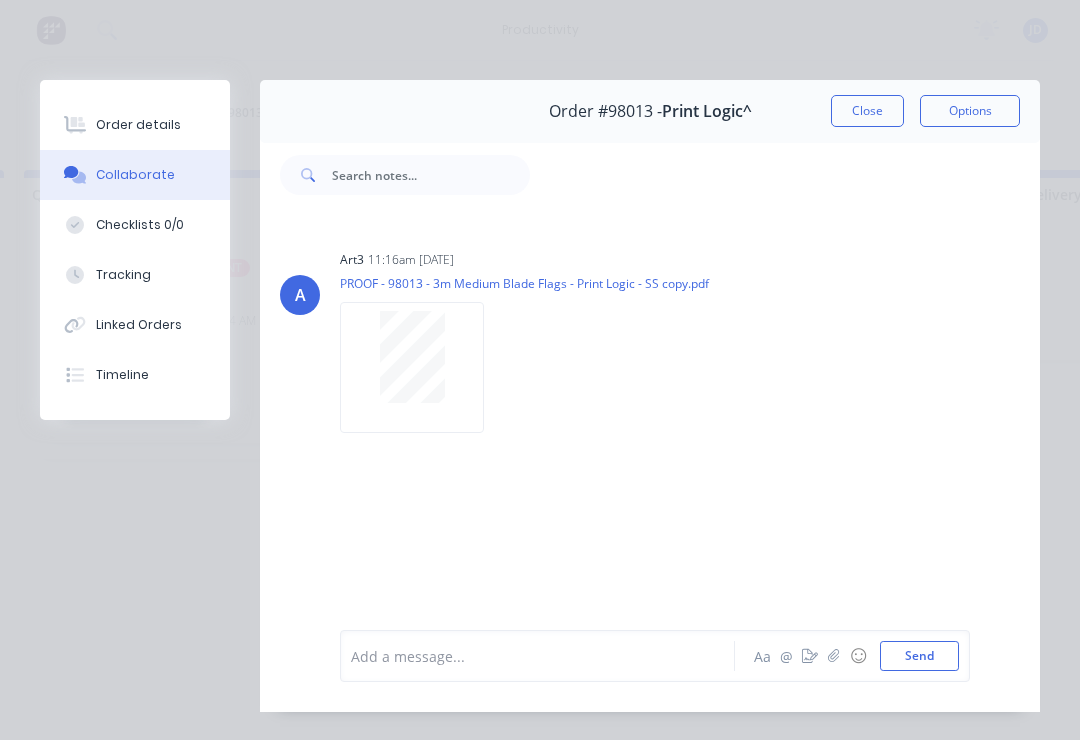 click 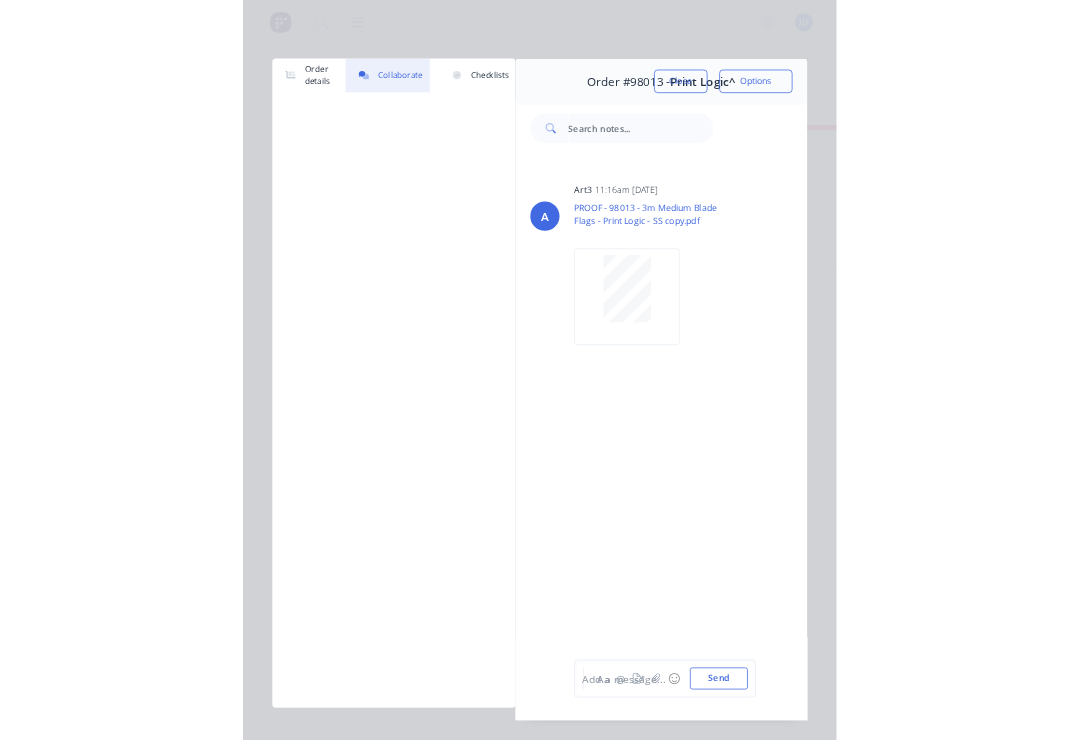scroll, scrollTop: 0, scrollLeft: 5255, axis: horizontal 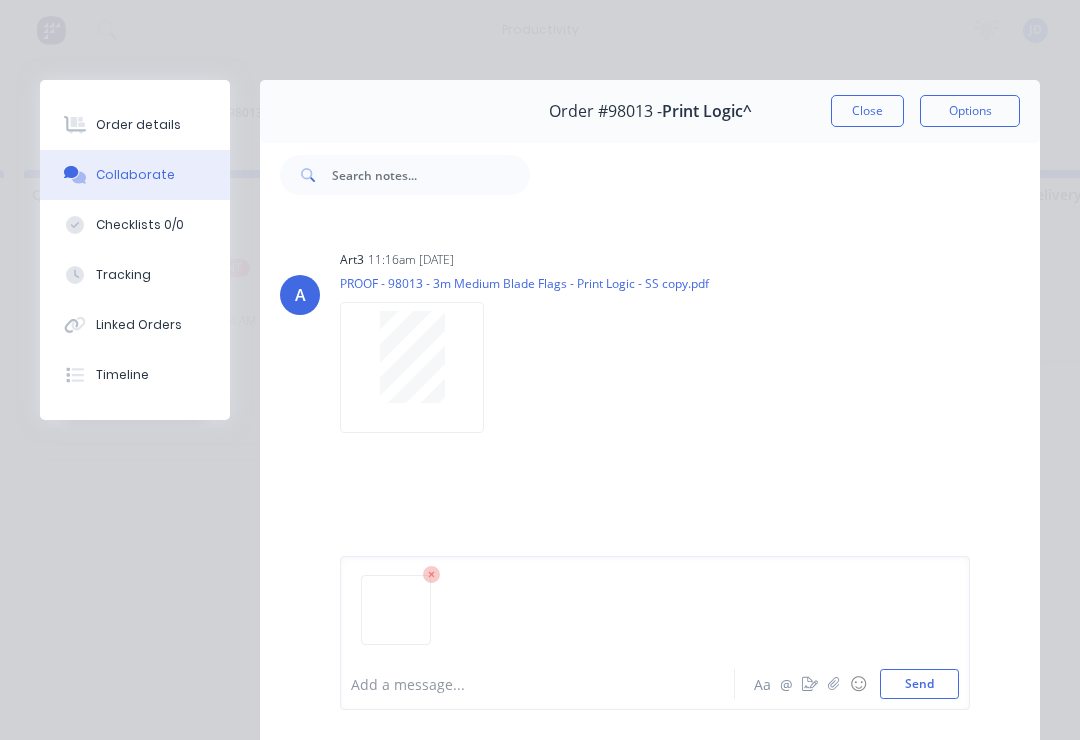click on "Send" at bounding box center (919, 684) 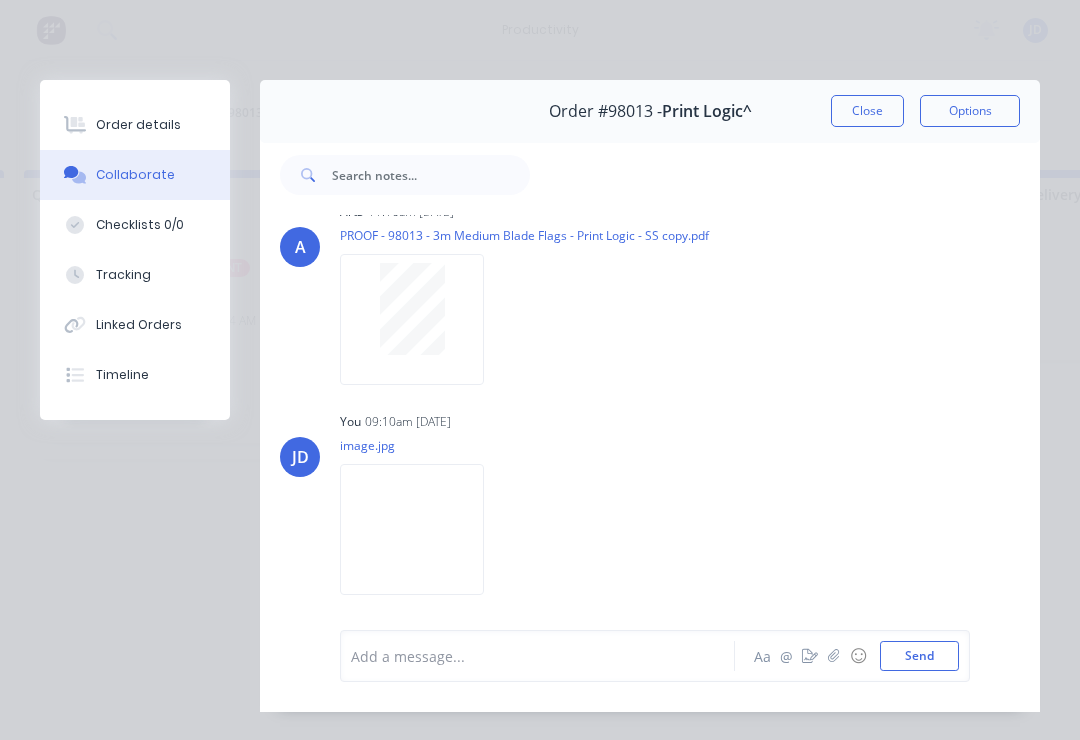 scroll, scrollTop: 46, scrollLeft: 0, axis: vertical 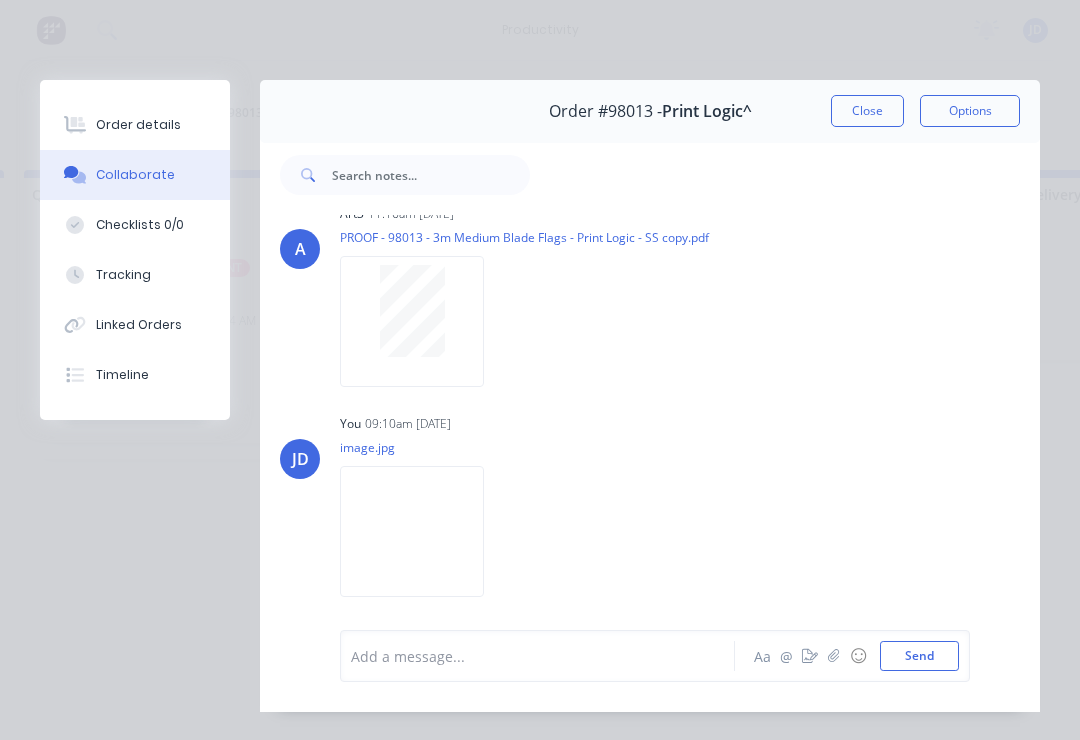 click on "Close" at bounding box center (867, 111) 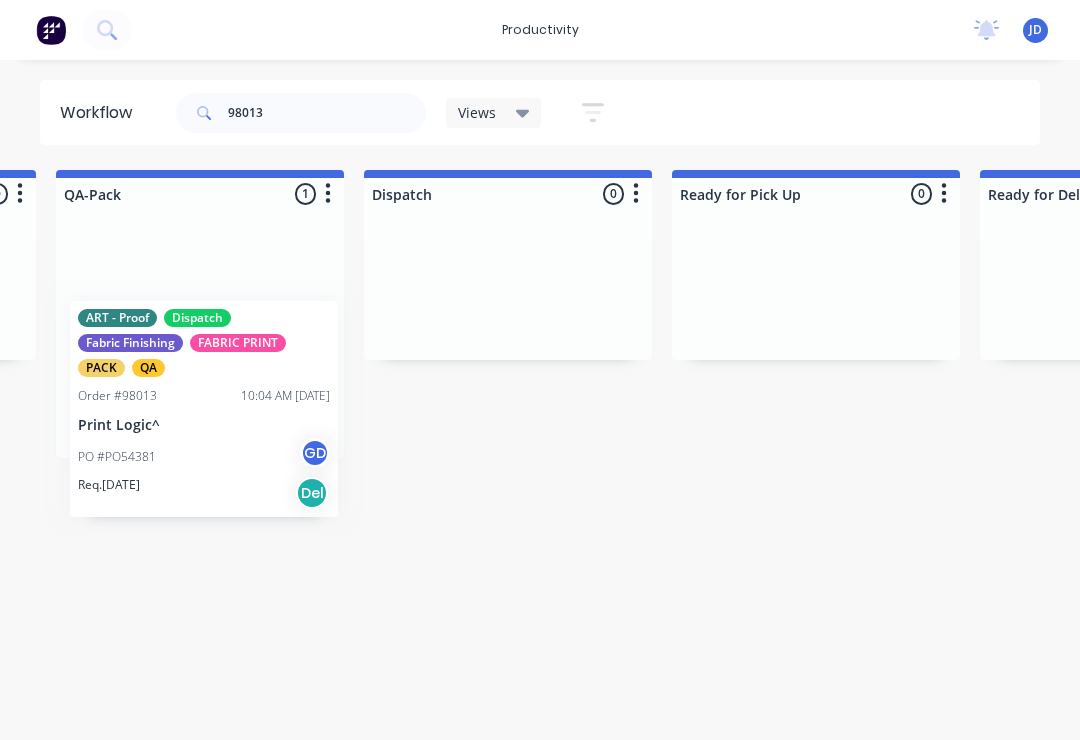 scroll, scrollTop: 0, scrollLeft: 5219, axis: horizontal 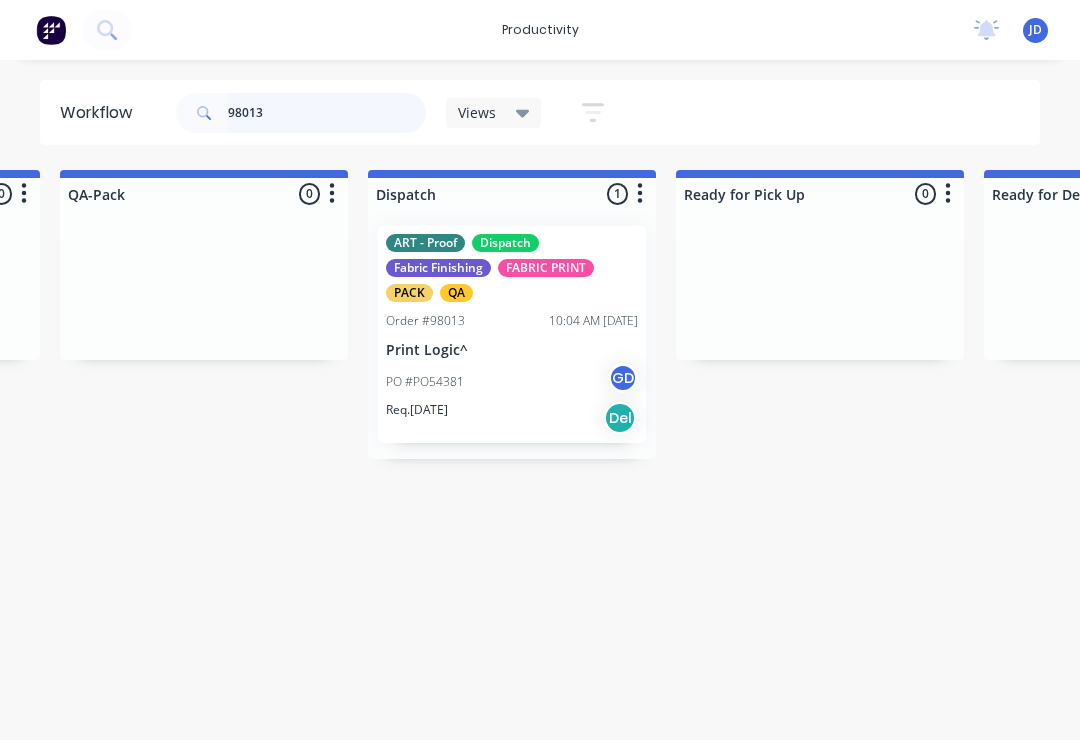 click on "98013" at bounding box center (327, 113) 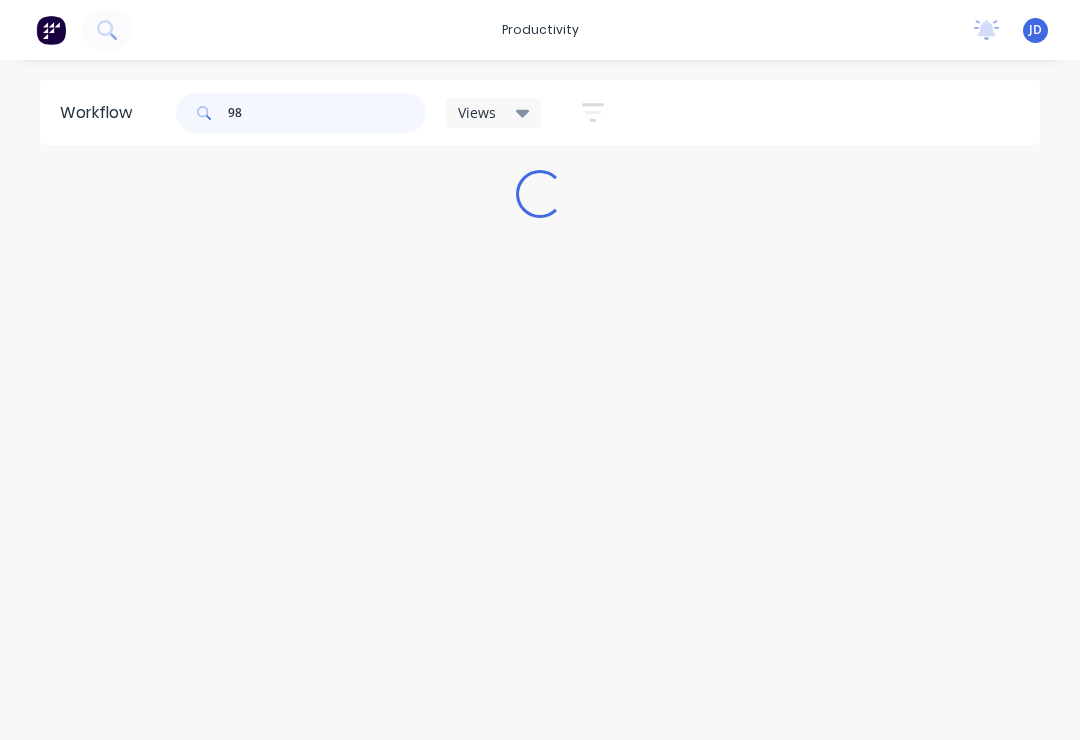 scroll, scrollTop: 0, scrollLeft: 0, axis: both 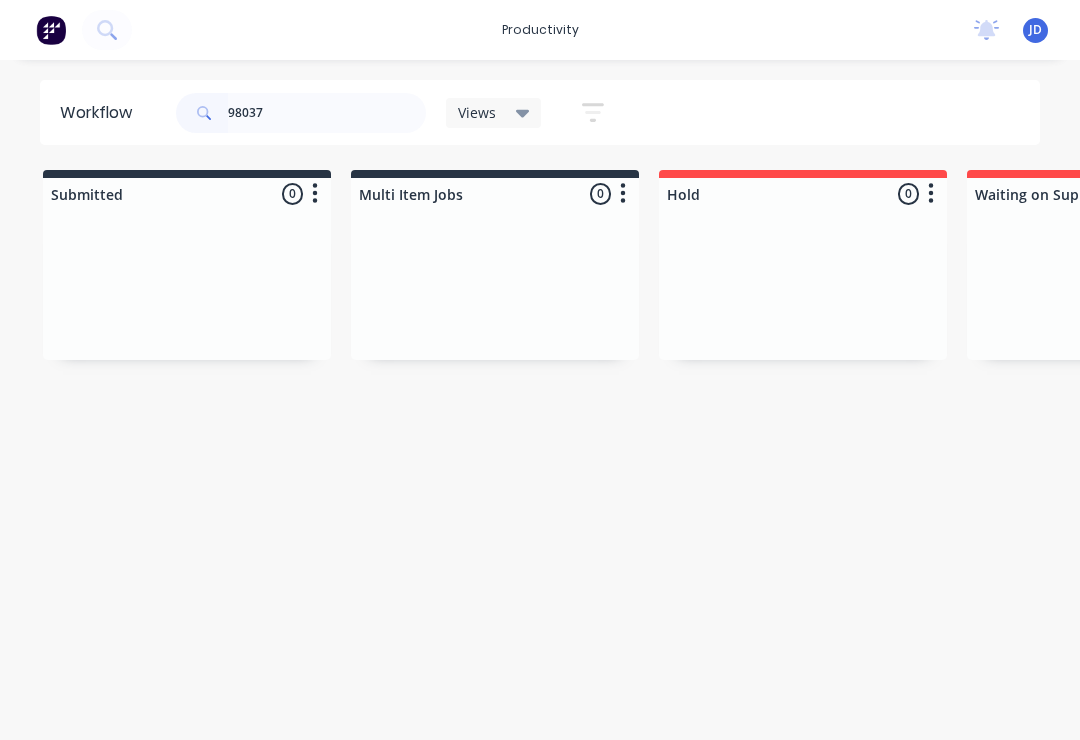 click on "Submitted 0 Sort By Created date Required date Order number Customer name Most recent Multi Item Jobs 0 Sort By Created date Required date Order number Customer name Most recent Hold 0 Sort By Created date Required date Order number Customer name Most recent Waiting on Supplier 0 Sort By Created date Required date Order number Customer name Most recent Waiting Artwork 0 Sort By Created date Required date Order number Customer name Most recent Art 0 Sort By Created date Required date Order number Customer name Most recent Waiting Approval 0 Sort By Created date Required date Order number Customer name Most recent Approved 0 Sort By Created date Required date Order number Customer name Most recent Print- R2R 0 Sort By Created date Required date Order number Customer name Most recent Print - Fabric 0 Sort By Created date Required date Order number Customer name Most recent Print - Flat Bed 0 Sort By Created date Required date Order number Customer name Most recent Print - Mutoh 0 Sort By Created date Most recent" at bounding box center (3827, 314) 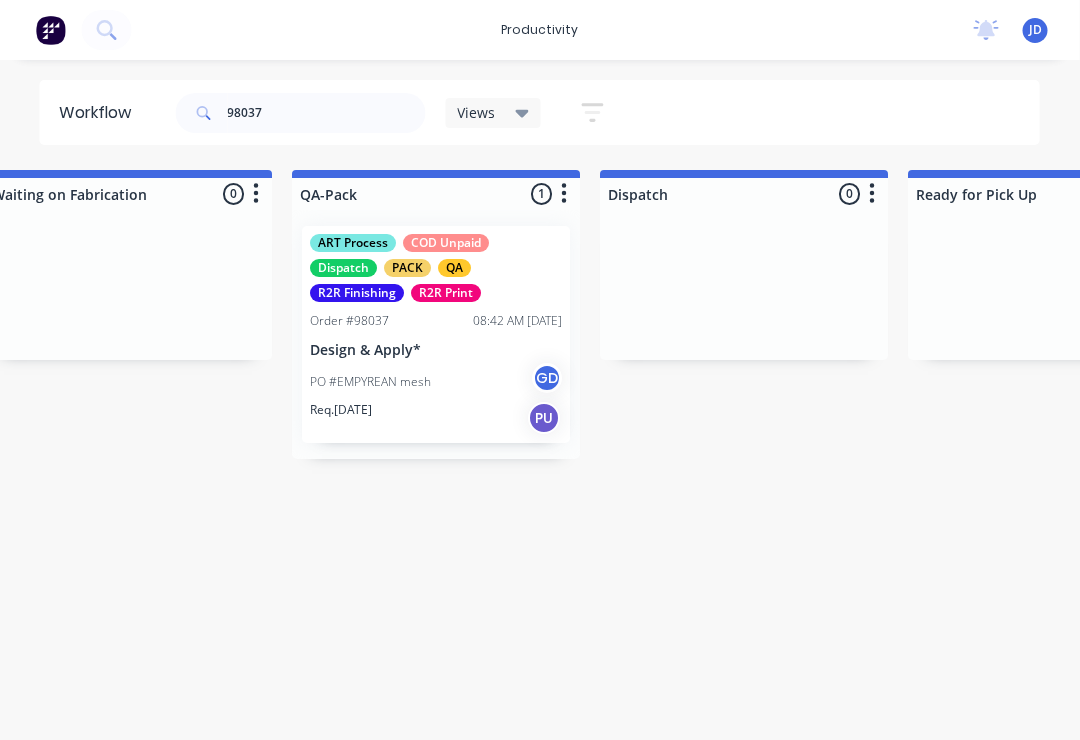 click on "PO #EMPYREAN mesh GD" at bounding box center [437, 382] 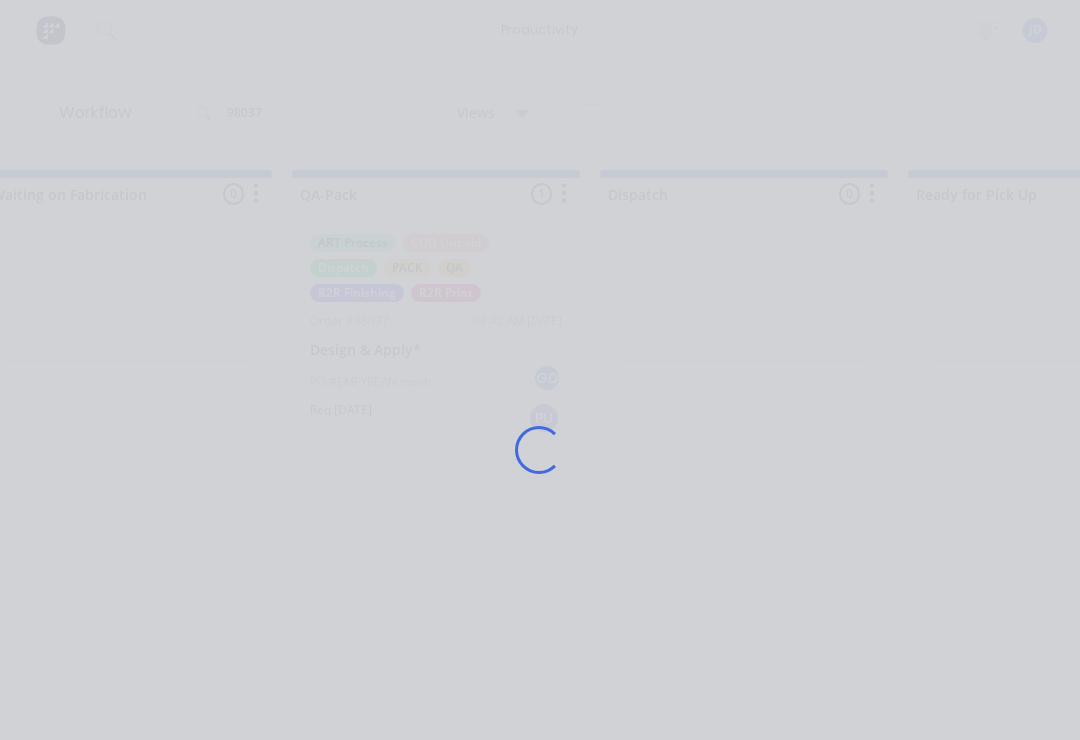 scroll, scrollTop: 0, scrollLeft: 4987, axis: horizontal 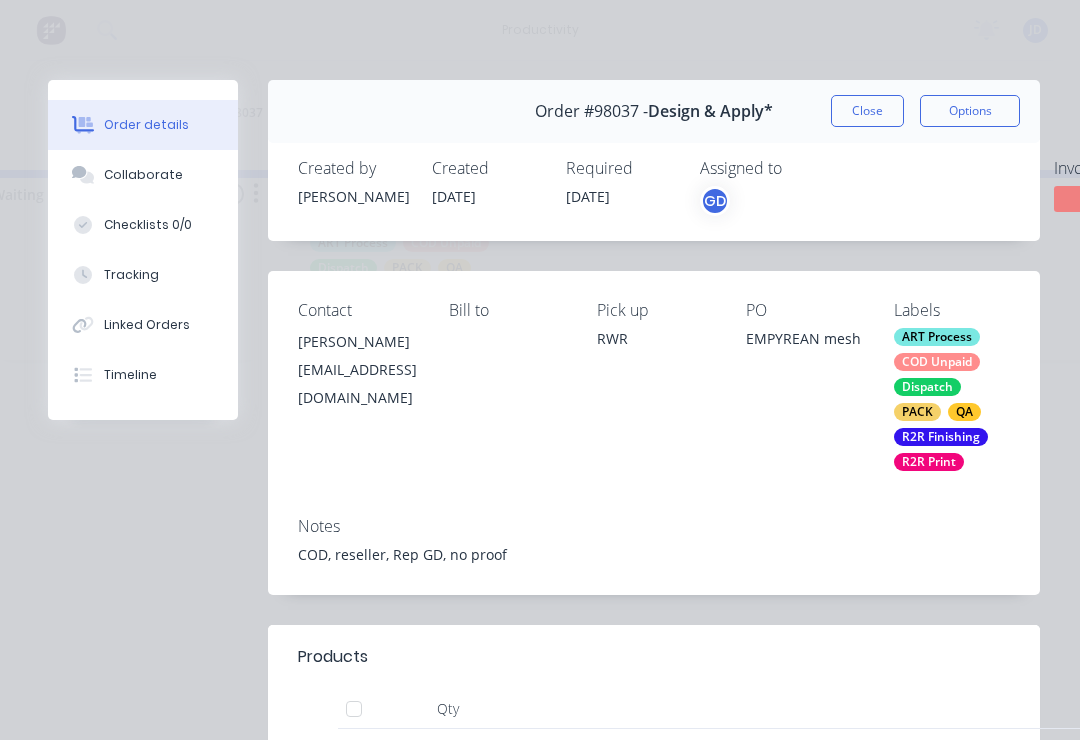 click on "Collaborate" at bounding box center [143, 175] 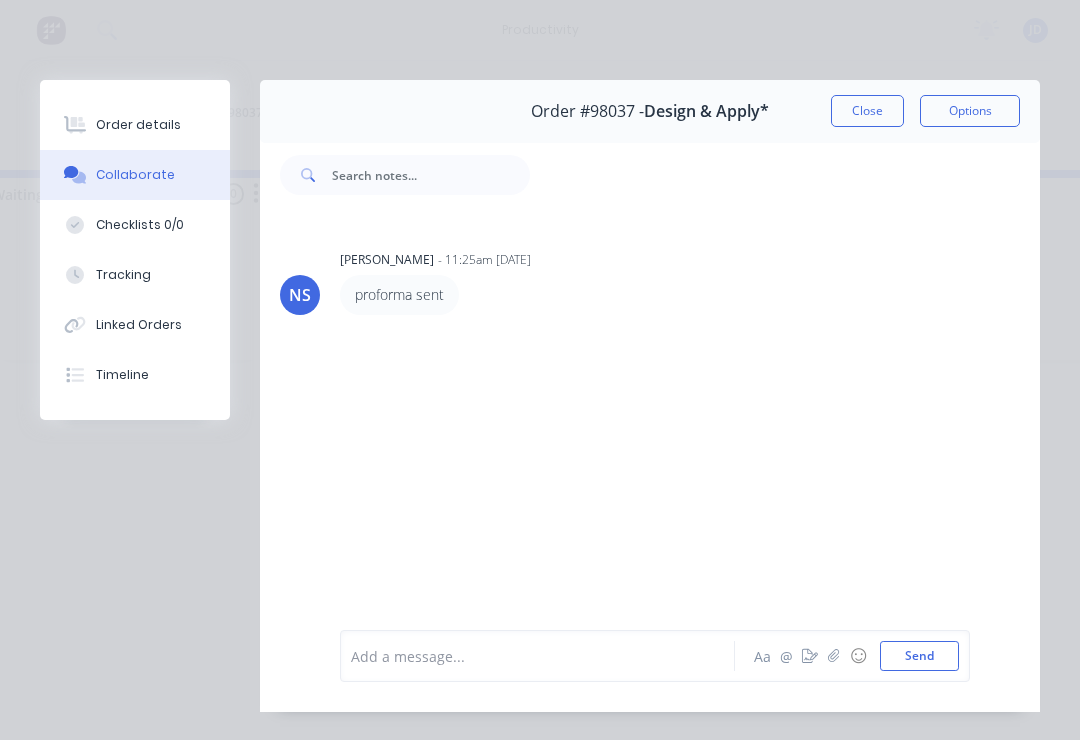 click 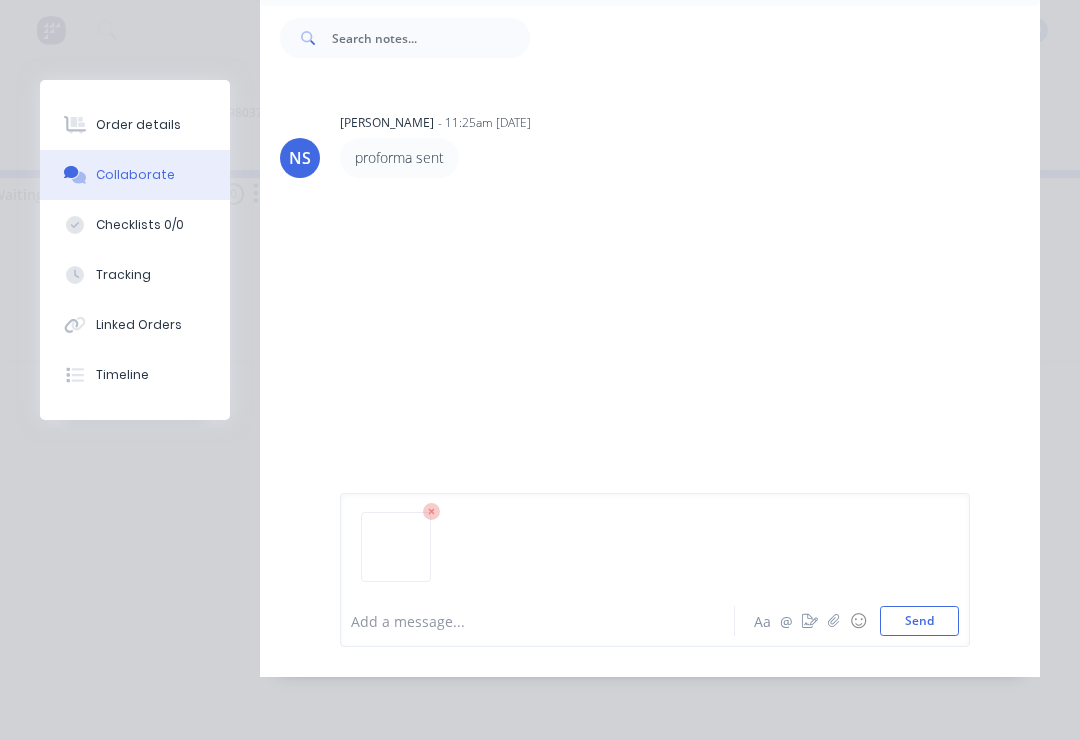 scroll, scrollTop: 168, scrollLeft: 0, axis: vertical 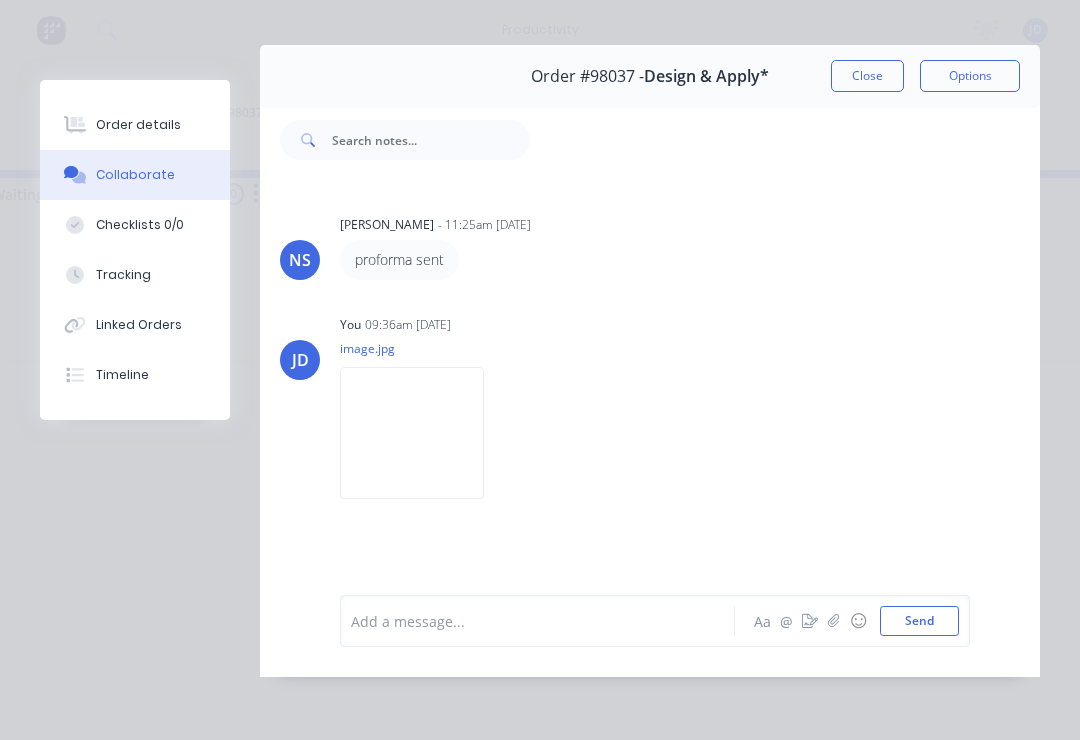 click at bounding box center [834, 621] 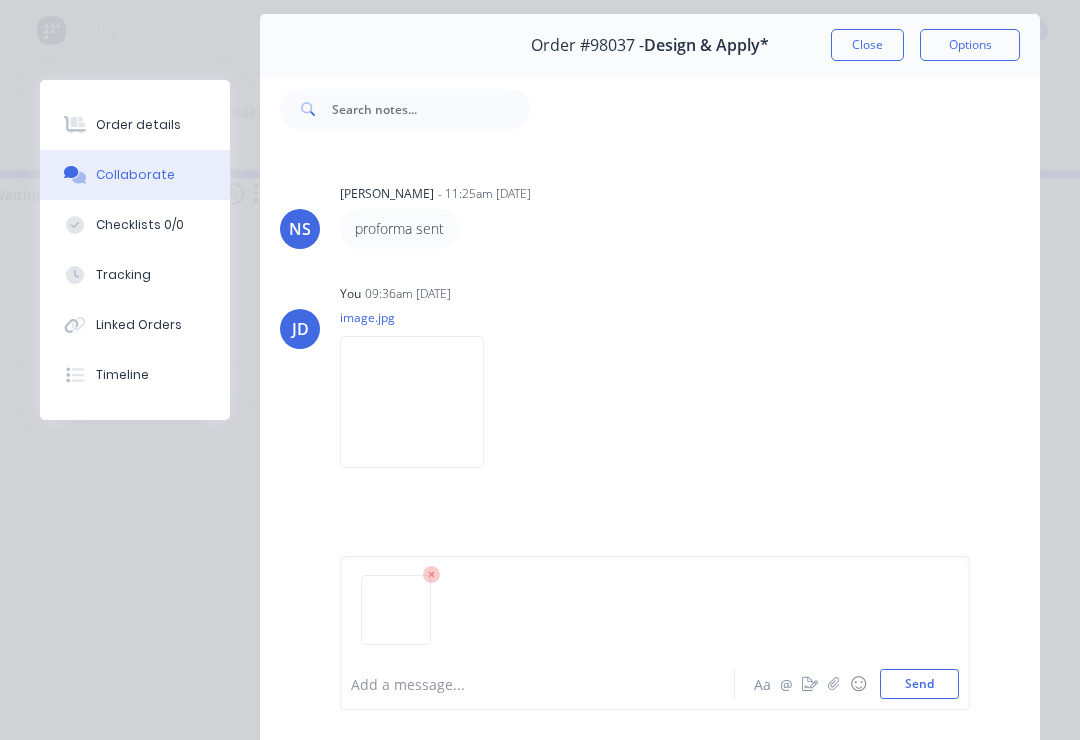 click on "Send" at bounding box center (919, 684) 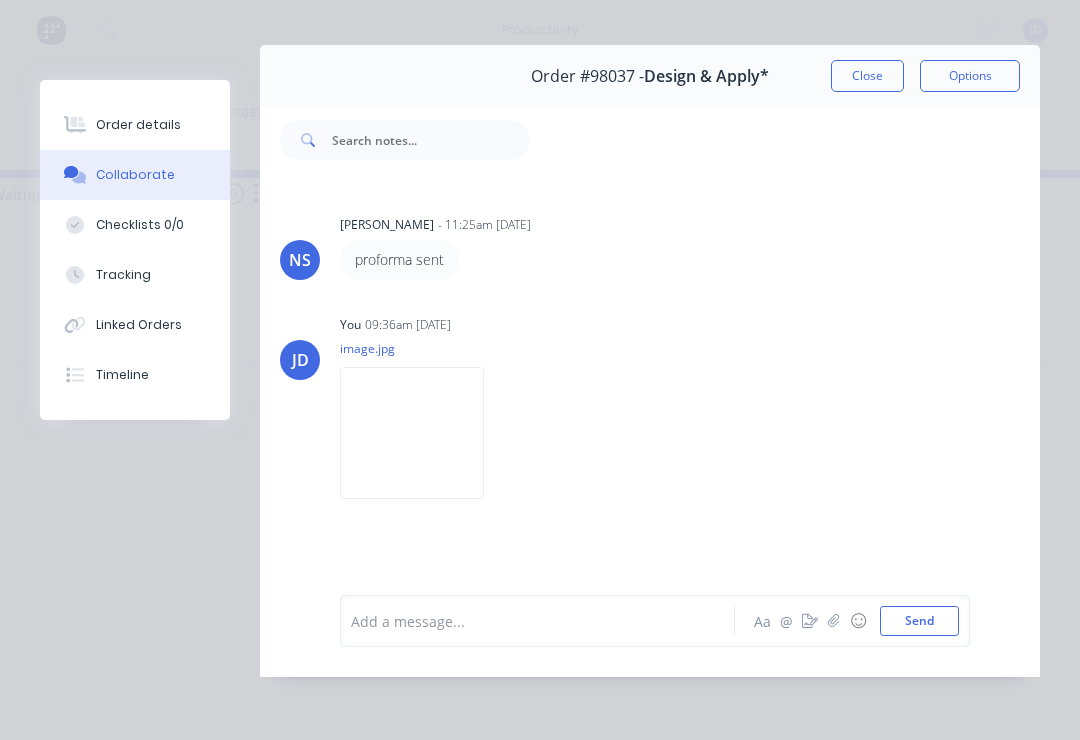 scroll, scrollTop: 98, scrollLeft: 0, axis: vertical 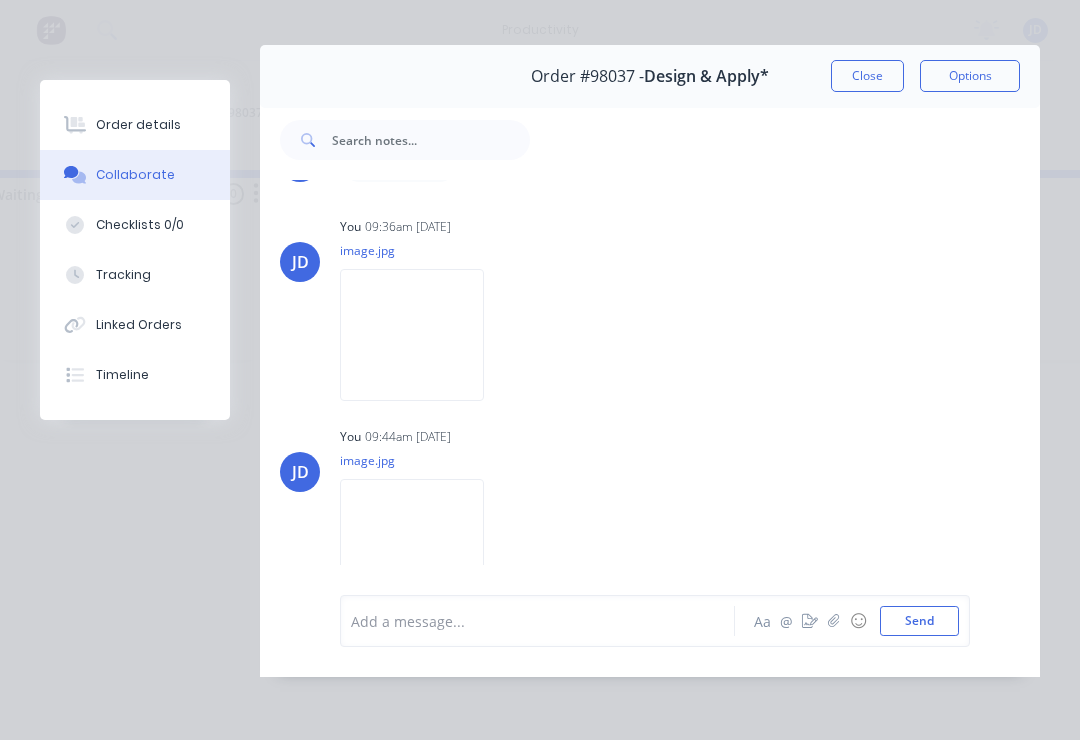 click on "Close" at bounding box center [867, 76] 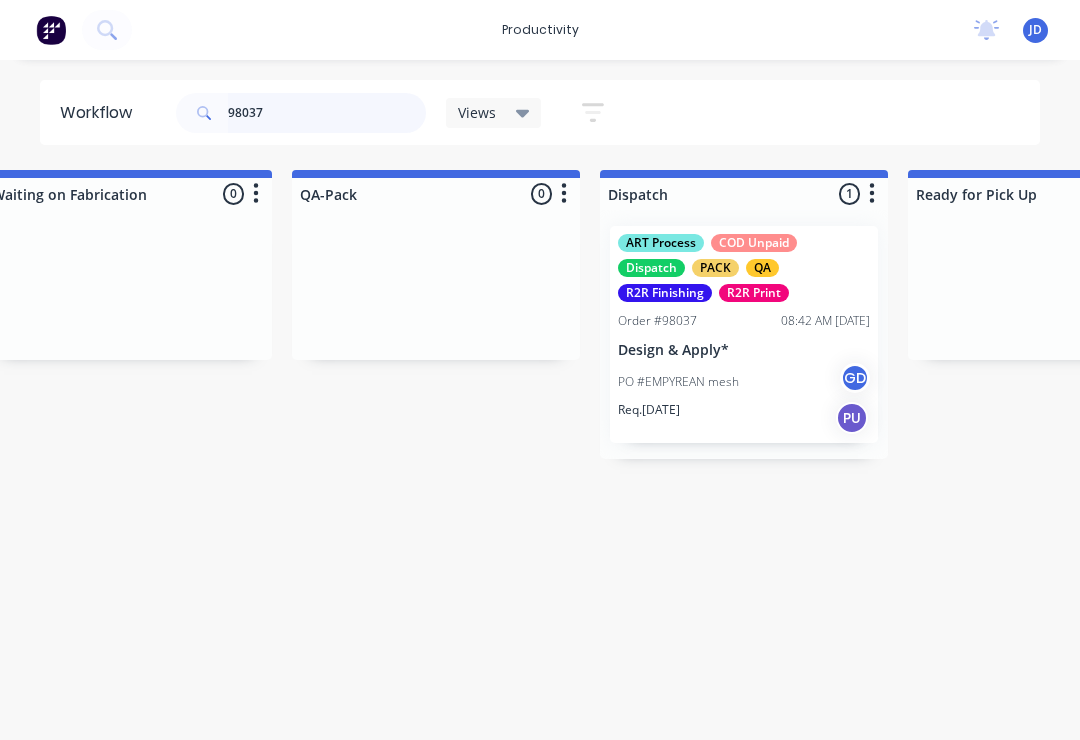 click on "98037" at bounding box center [327, 113] 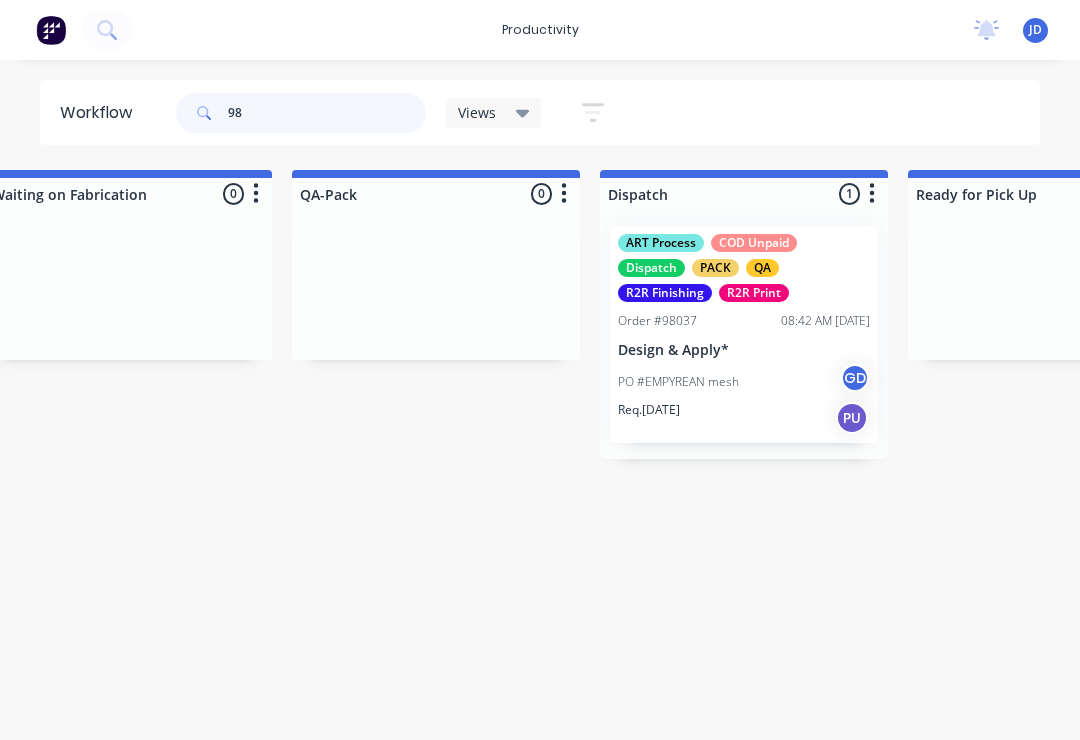 scroll, scrollTop: 0, scrollLeft: 0, axis: both 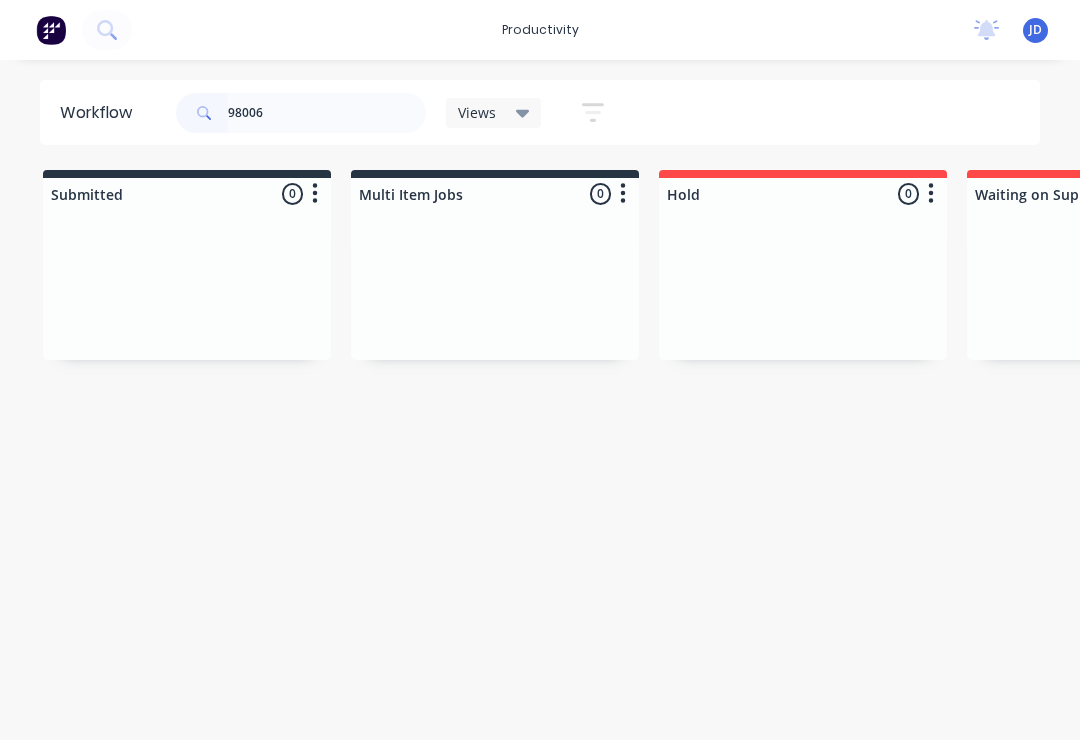 click on "Submitted 0 Sort By Created date Required date Order number Customer name Most recent Multi Item Jobs 0 Sort By Created date Required date Order number Customer name Most recent Hold 0 Sort By Created date Required date Order number Customer name Most recent Waiting on Supplier 0 Sort By Created date Required date Order number Customer name Most recent Waiting Artwork 0 Sort By Created date Required date Order number Customer name Most recent Art 0 Sort By Created date Required date Order number Customer name Most recent Waiting Approval 0 Sort By Created date Required date Order number Customer name Most recent Approved 0 Sort By Created date Required date Order number Customer name Most recent Print- R2R 0 Sort By Created date Required date Order number Customer name Most recent Print - Fabric 0 Sort By Created date Required date Order number Customer name Most recent Print - Flat Bed 0 Sort By Created date Required date Order number Customer name Most recent Print - Mutoh 0 Sort By Created date Most recent" at bounding box center [3827, 327] 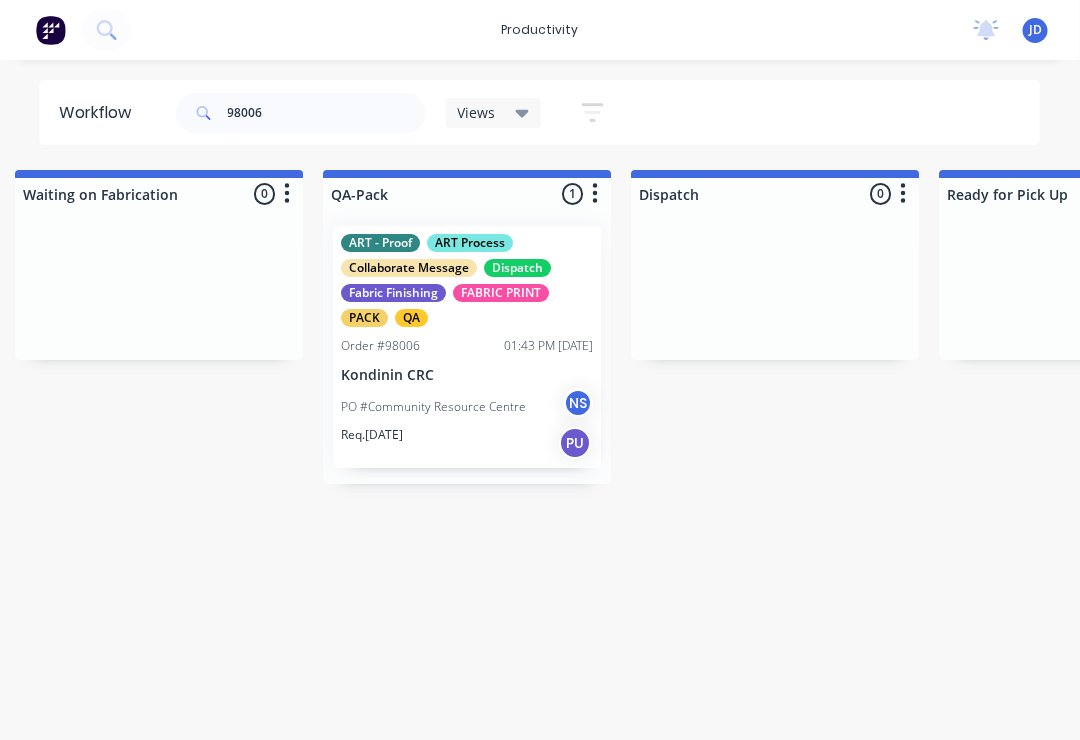 click on "PO #Community Resource Centre NS" at bounding box center (468, 407) 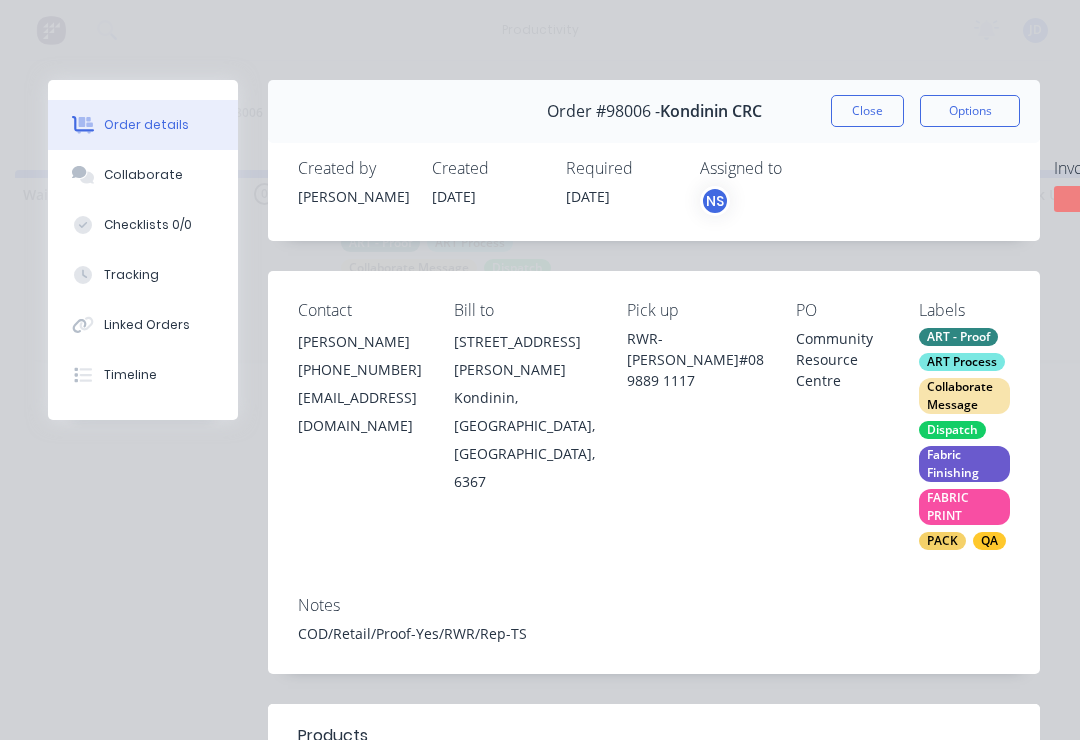 click on "Collaborate" at bounding box center (143, 175) 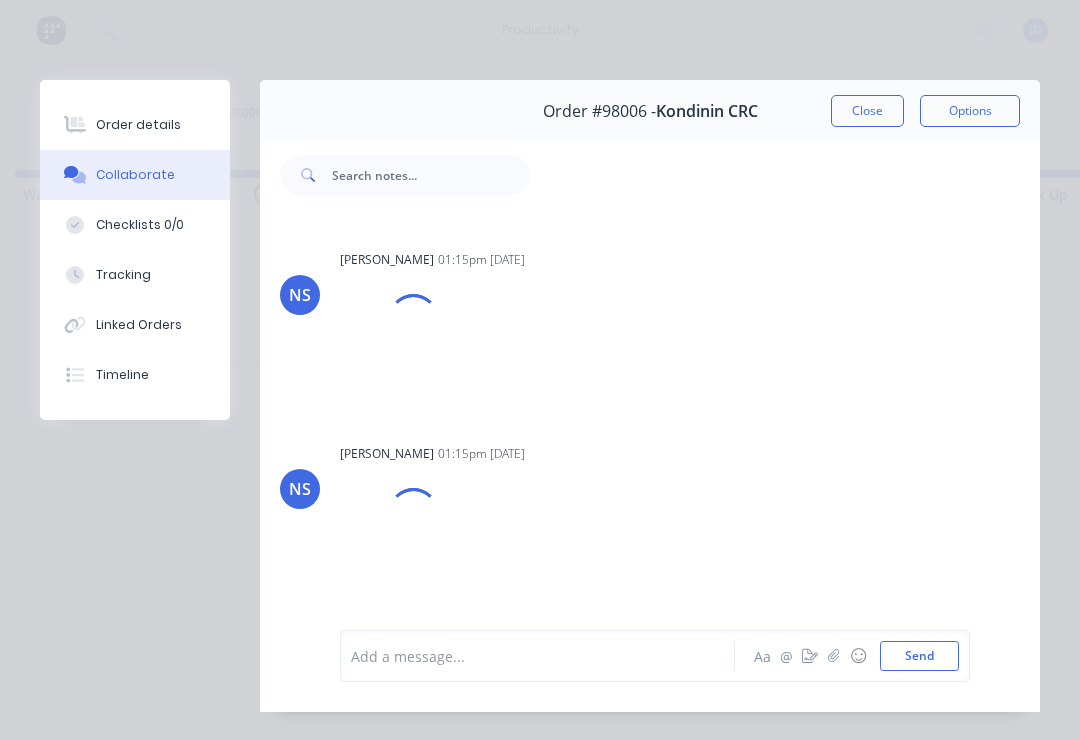 scroll, scrollTop: 266, scrollLeft: 0, axis: vertical 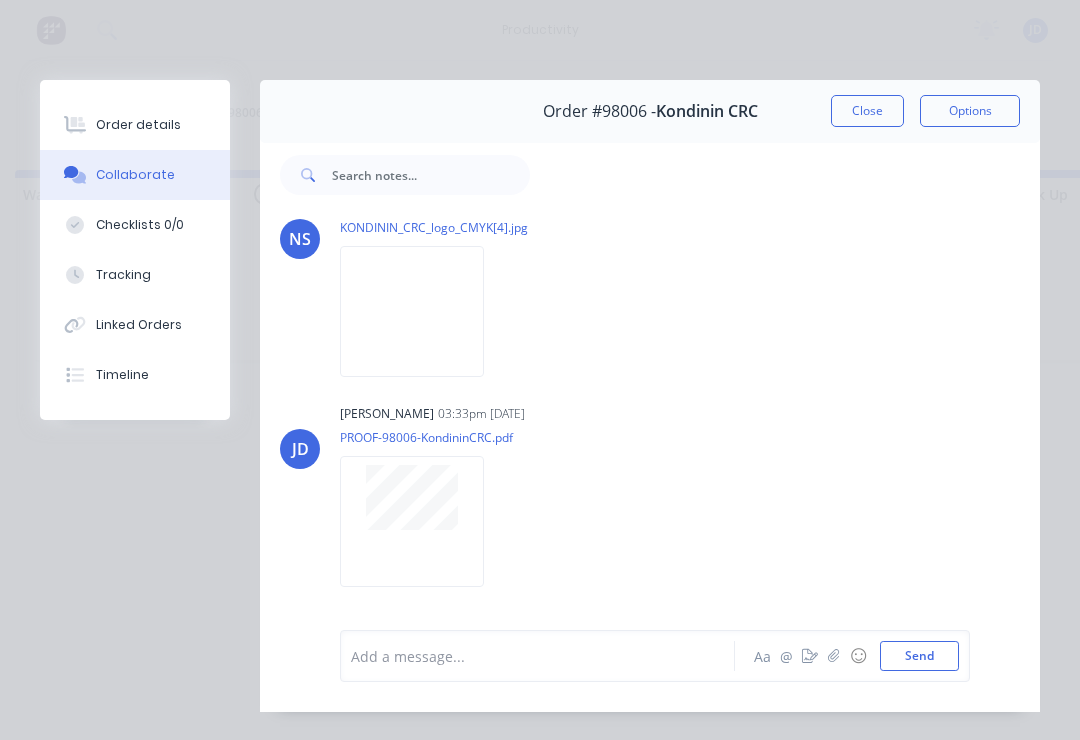 click 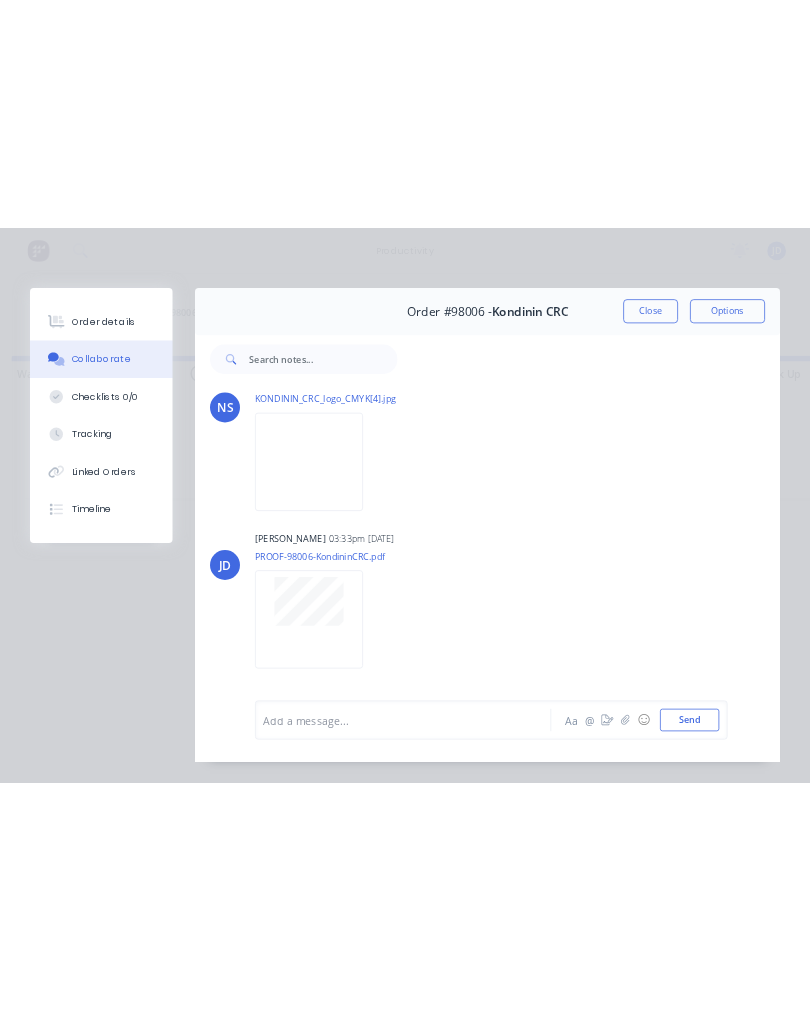 scroll, scrollTop: 0, scrollLeft: 0, axis: both 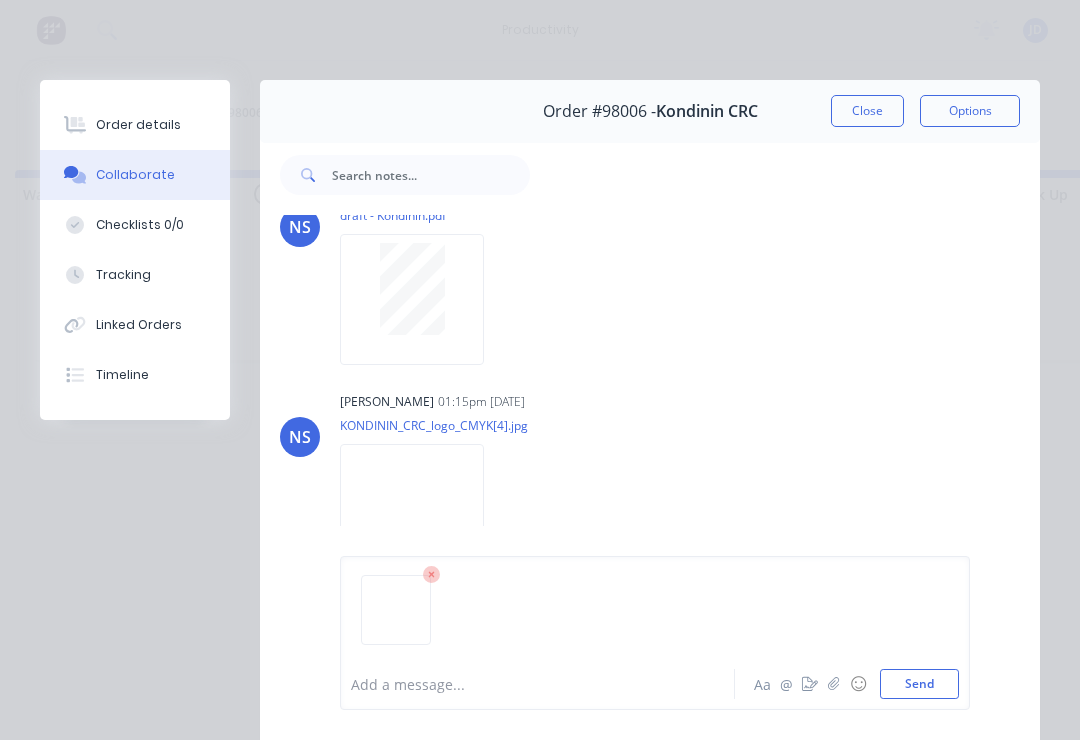 click on "Send" at bounding box center (919, 684) 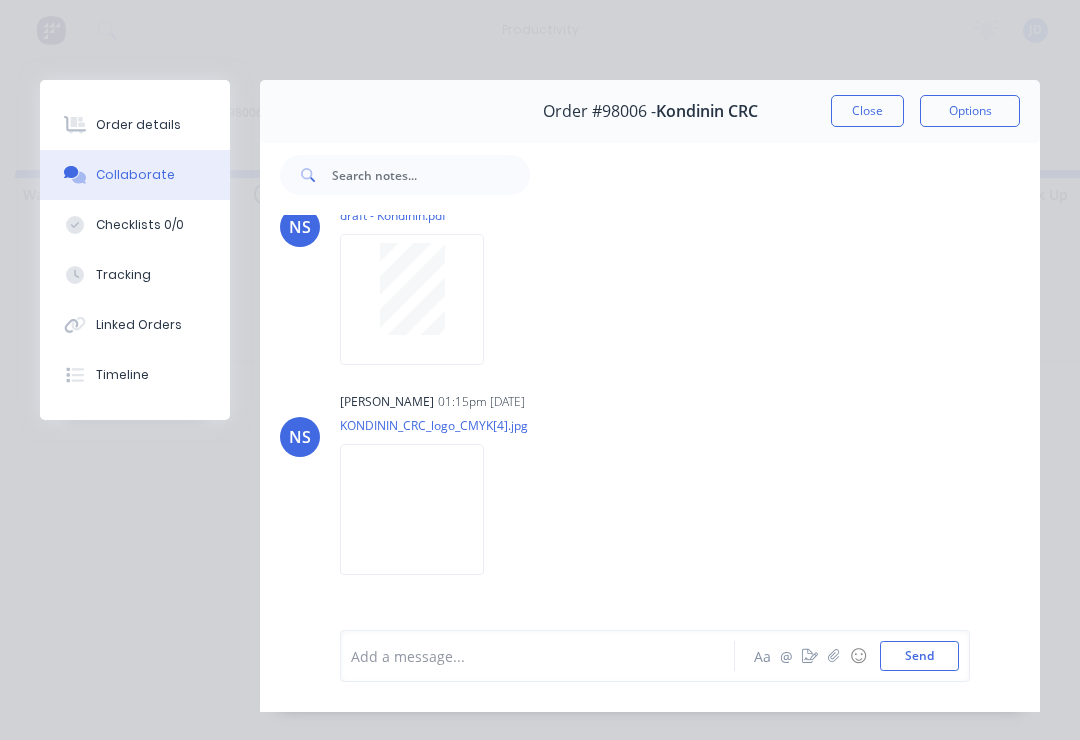 scroll, scrollTop: 534, scrollLeft: 0, axis: vertical 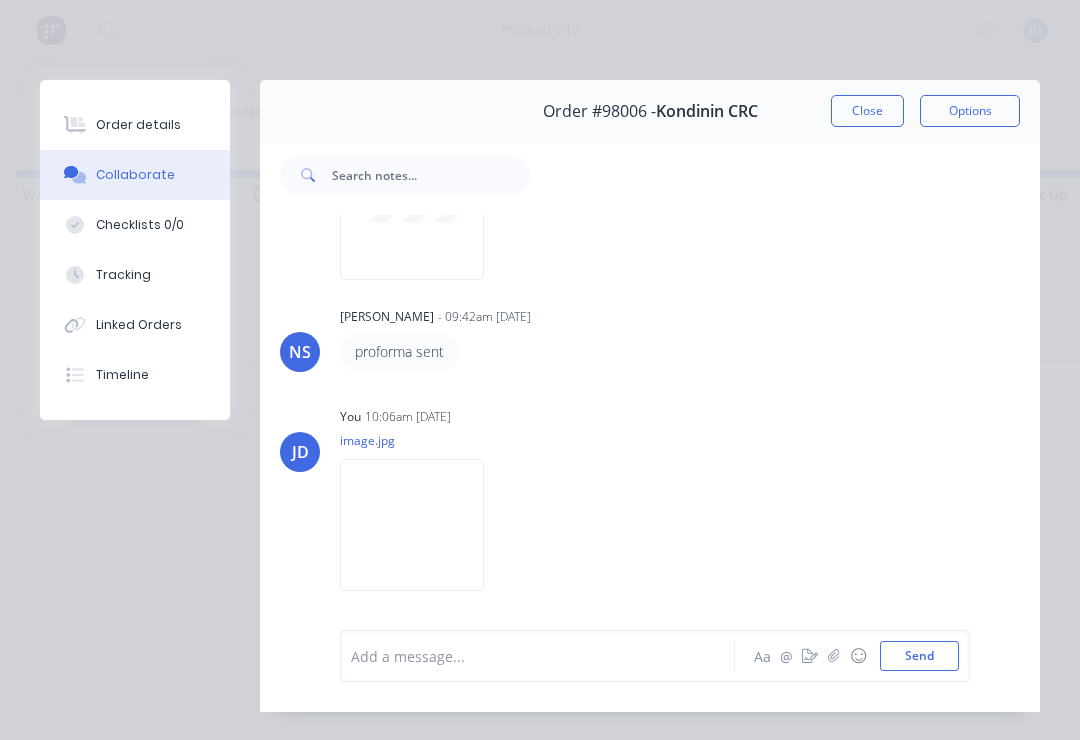 click 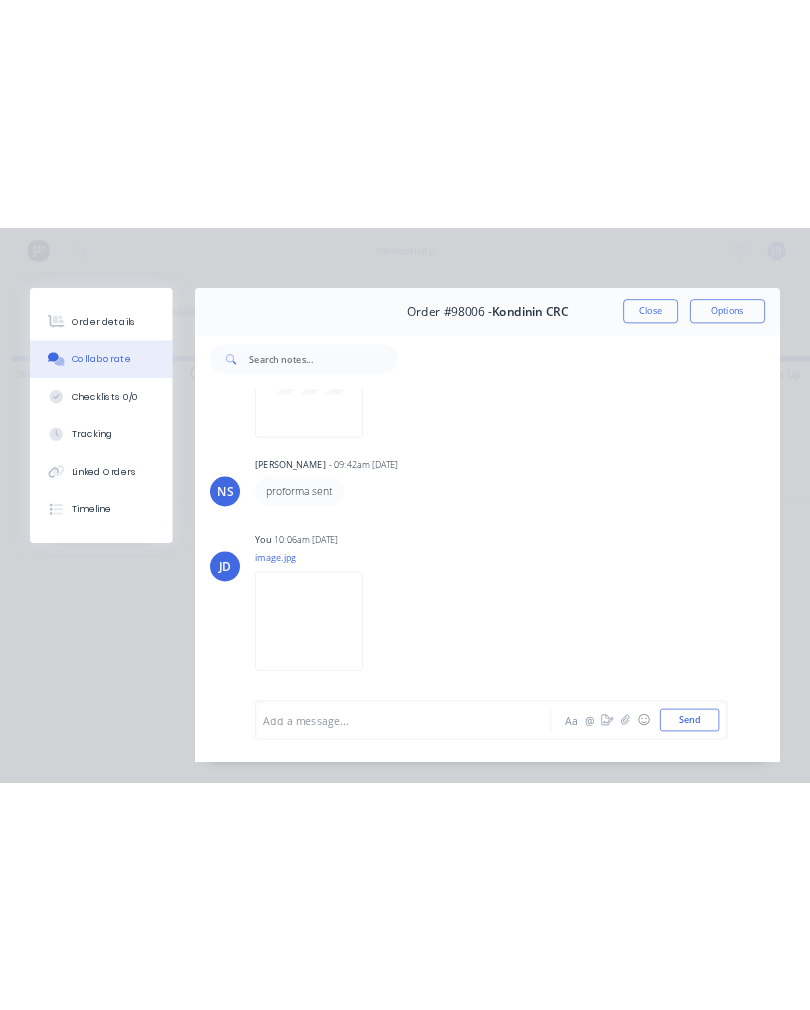 scroll, scrollTop: 0, scrollLeft: 0, axis: both 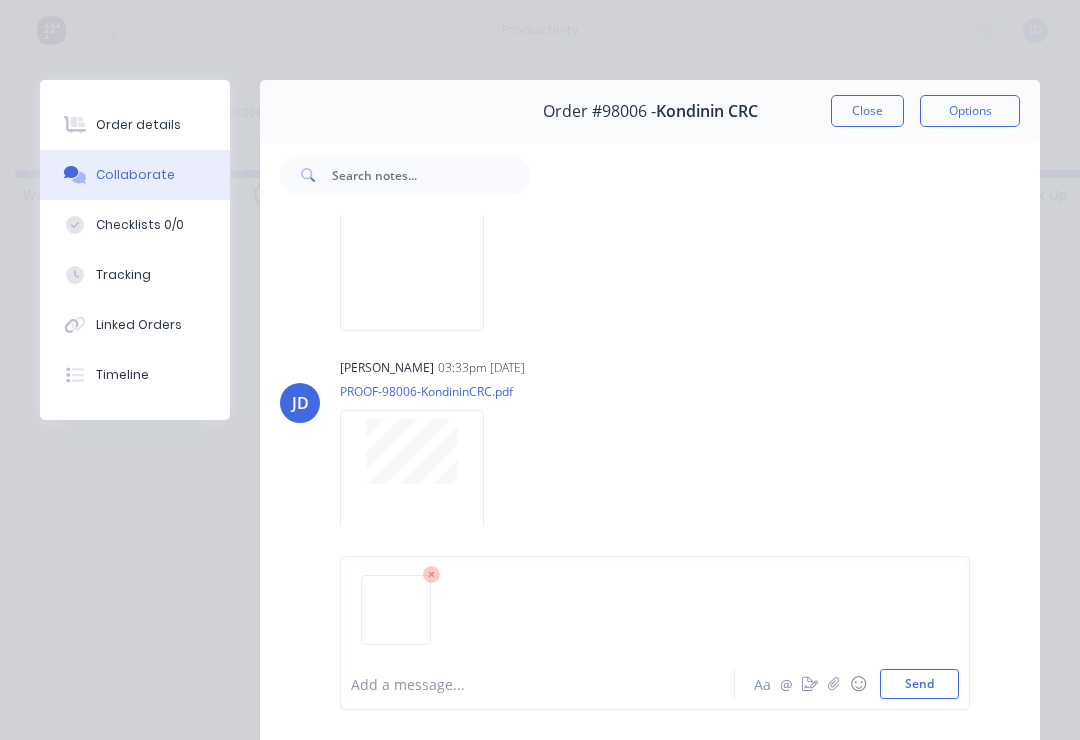 click on "Send" at bounding box center [919, 684] 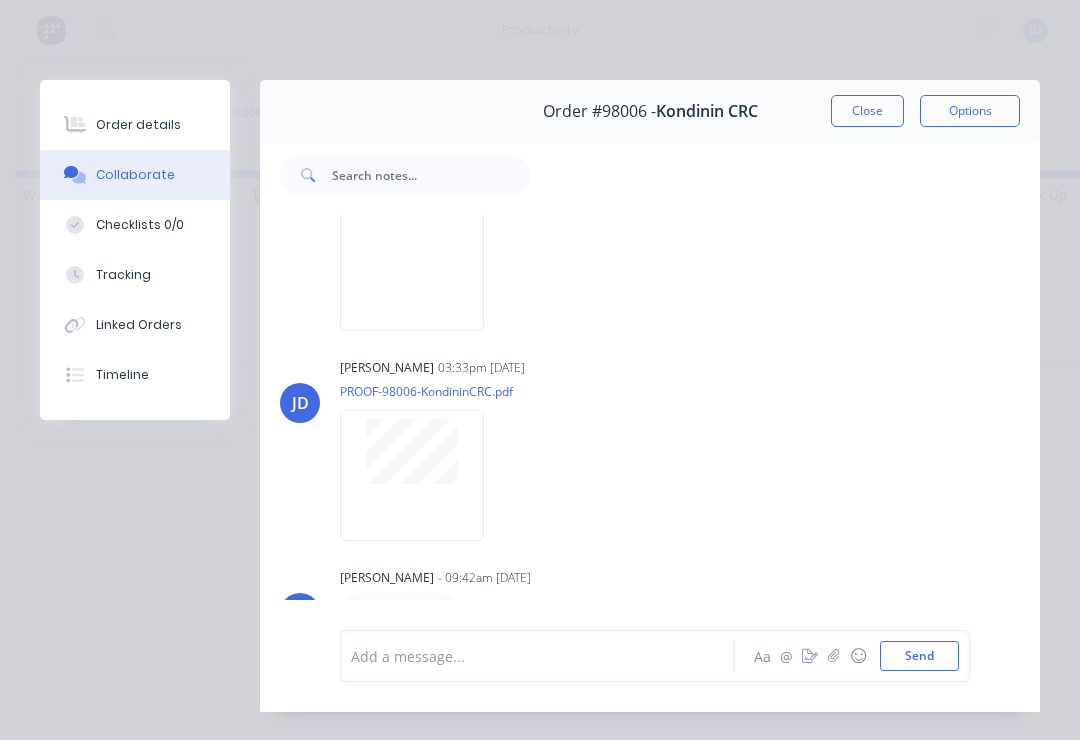 scroll, scrollTop: 752, scrollLeft: 0, axis: vertical 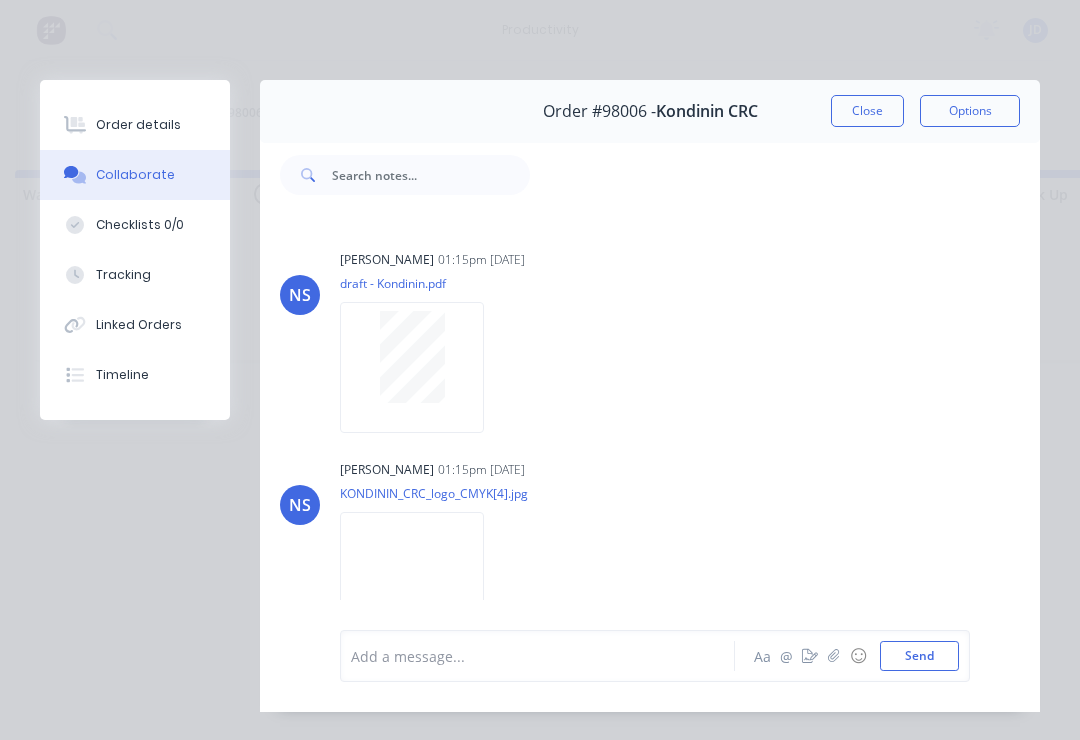 click on "Close" at bounding box center [867, 111] 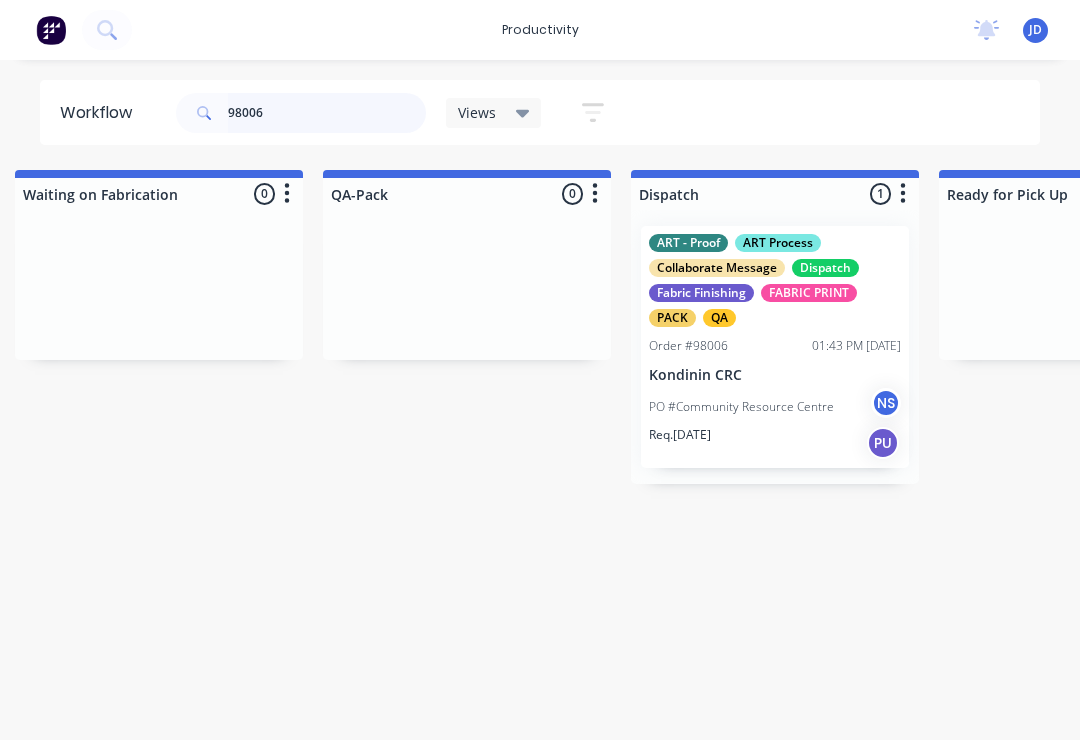 click on "98006" at bounding box center (327, 113) 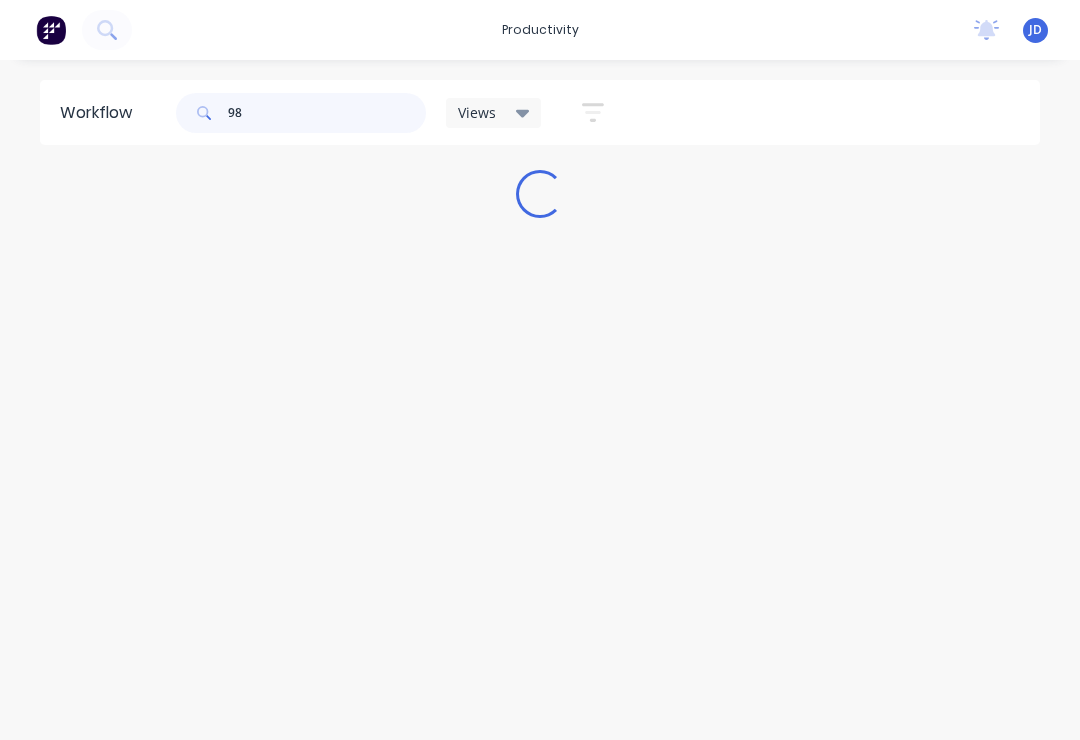scroll, scrollTop: 0, scrollLeft: 0, axis: both 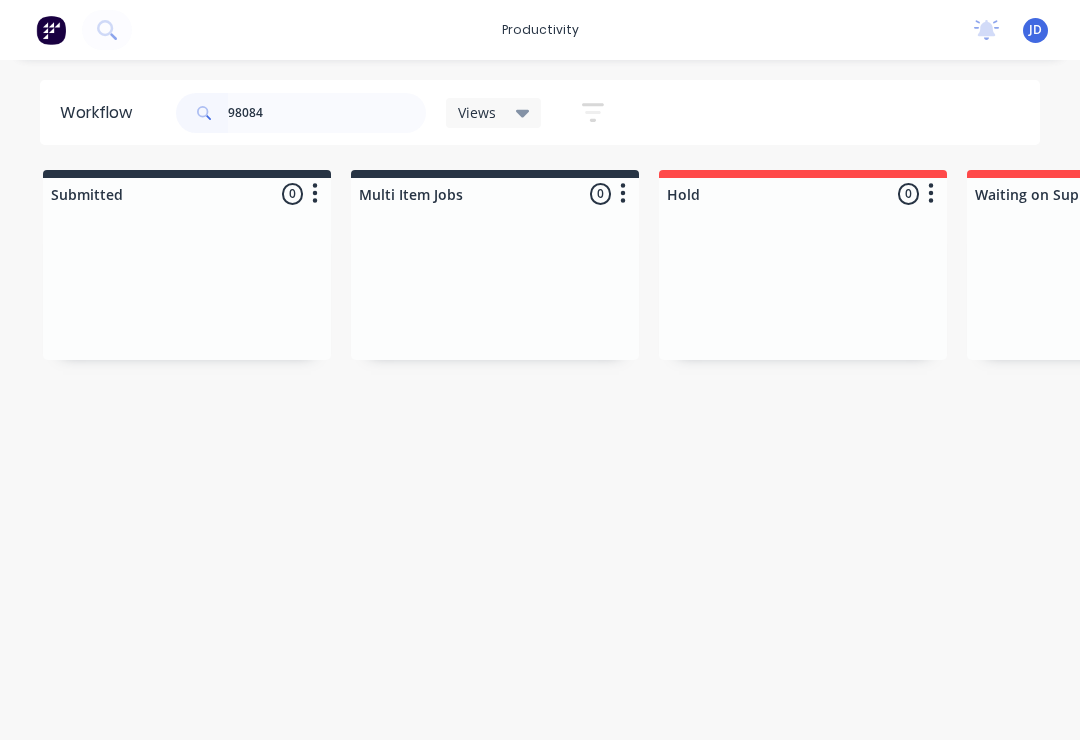click on "Submitted 0 Sort By Created date Required date Order number Customer name Most recent Multi Item Jobs 0 Sort By Created date Required date Order number Customer name Most recent Hold 0 Sort By Created date Required date Order number Customer name Most recent Waiting on Supplier 0 Sort By Created date Required date Order number Customer name Most recent Waiting Artwork 0 Sort By Created date Required date Order number Customer name Most recent Art 0 Sort By Created date Required date Order number Customer name Most recent Waiting Approval 0 Sort By Created date Required date Order number Customer name Most recent Approved 0 Sort By Created date Required date Order number Customer name Most recent Print- R2R 0 Sort By Created date Required date Order number Customer name Most recent Print - Fabric 0 Sort By Created date Required date Order number Customer name Most recent Print - Flat Bed 0 Sort By Created date Required date Order number Customer name Most recent Print - Mutoh 0 Sort By Created date Most recent" at bounding box center (3827, 314) 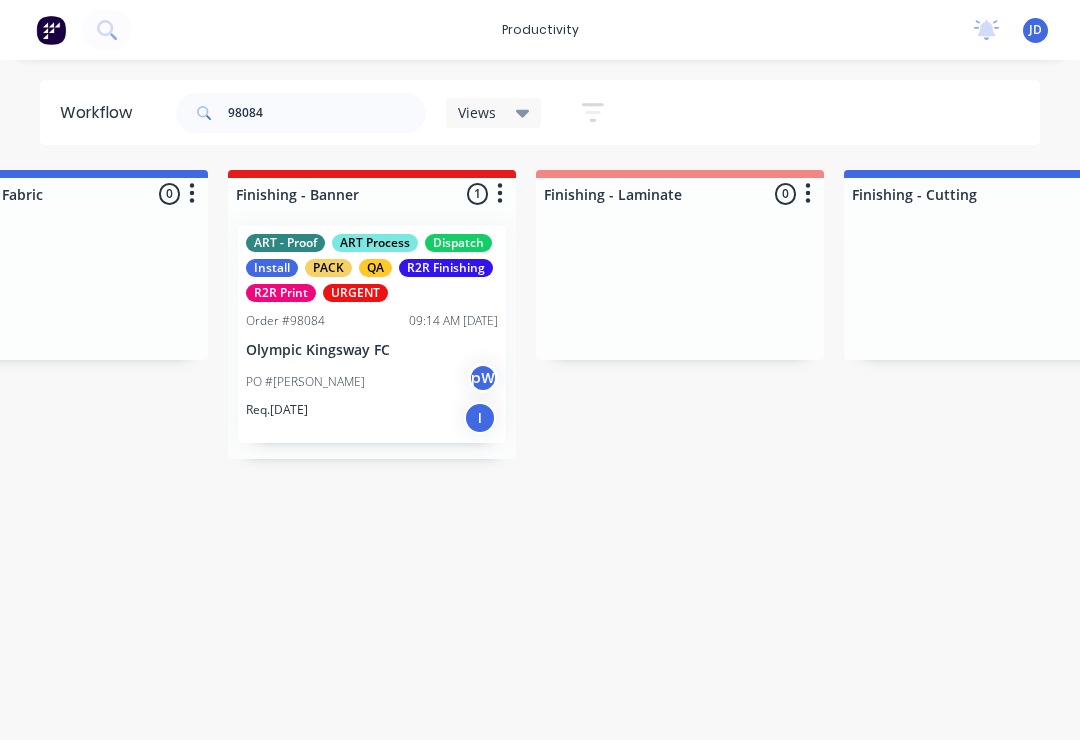 scroll, scrollTop: 0, scrollLeft: 3933, axis: horizontal 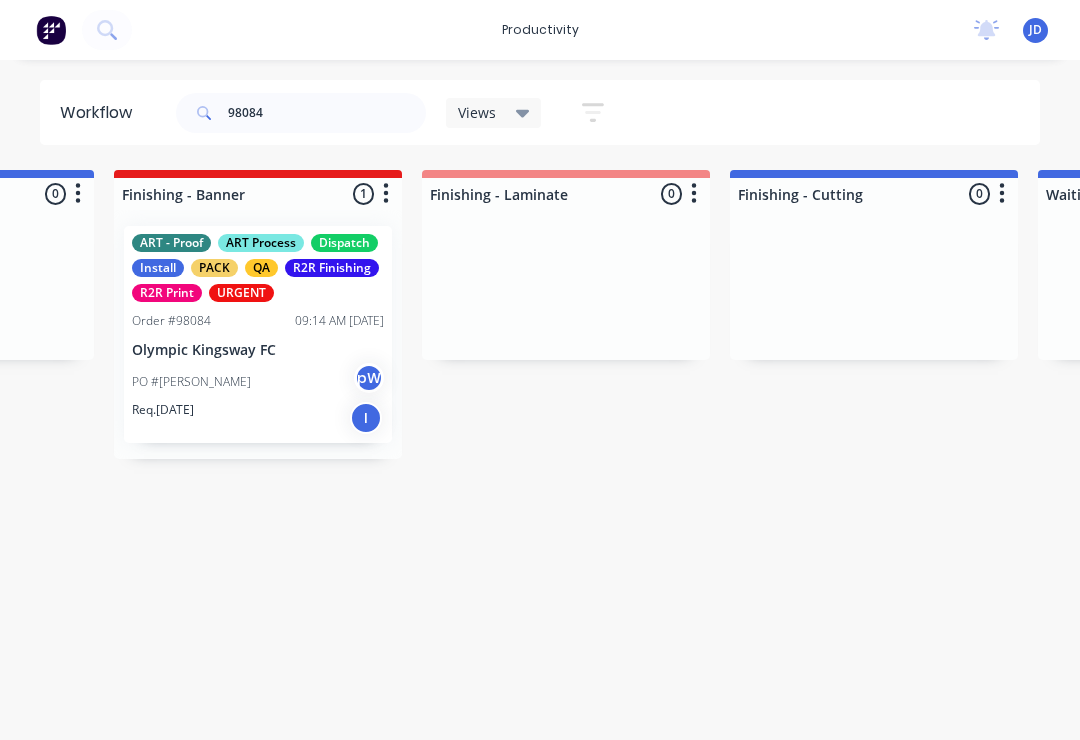 click on "PO #Steve pW" at bounding box center [258, 382] 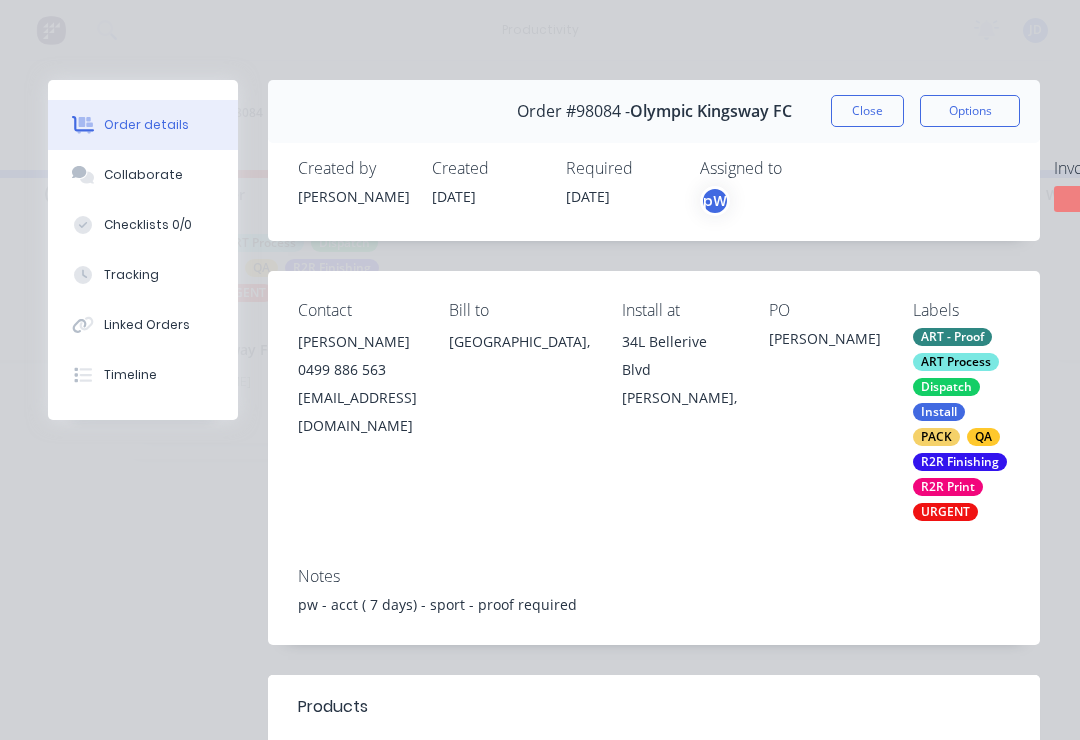 click on "Collaborate" at bounding box center [143, 175] 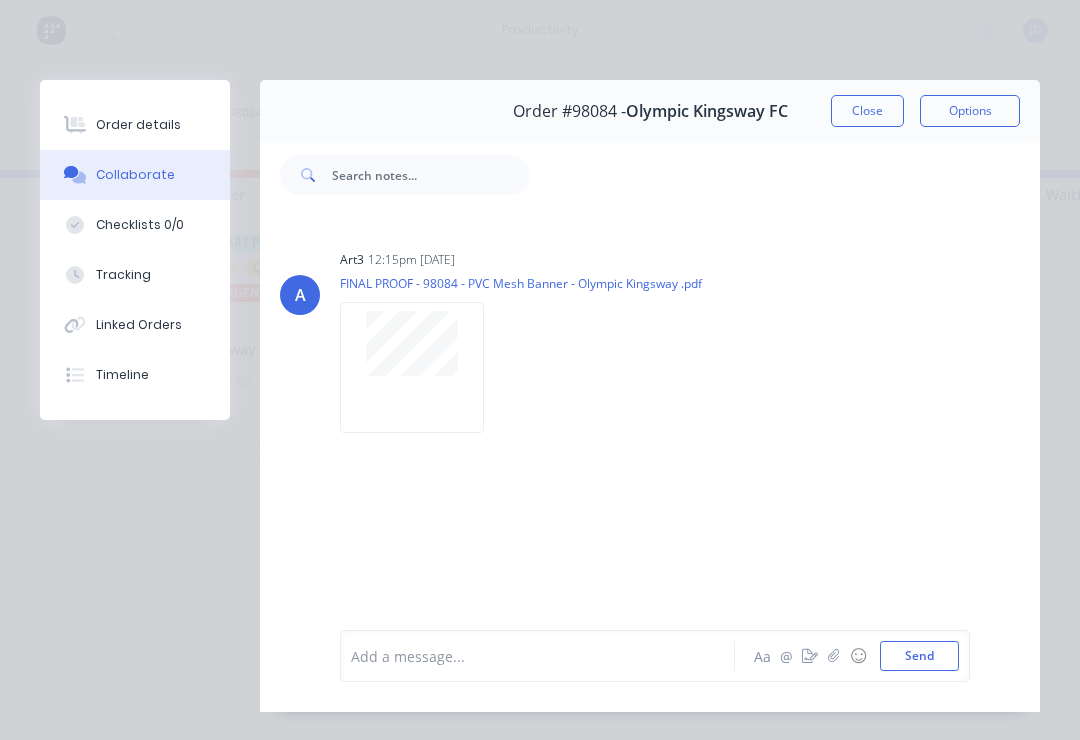 click at bounding box center (834, 656) 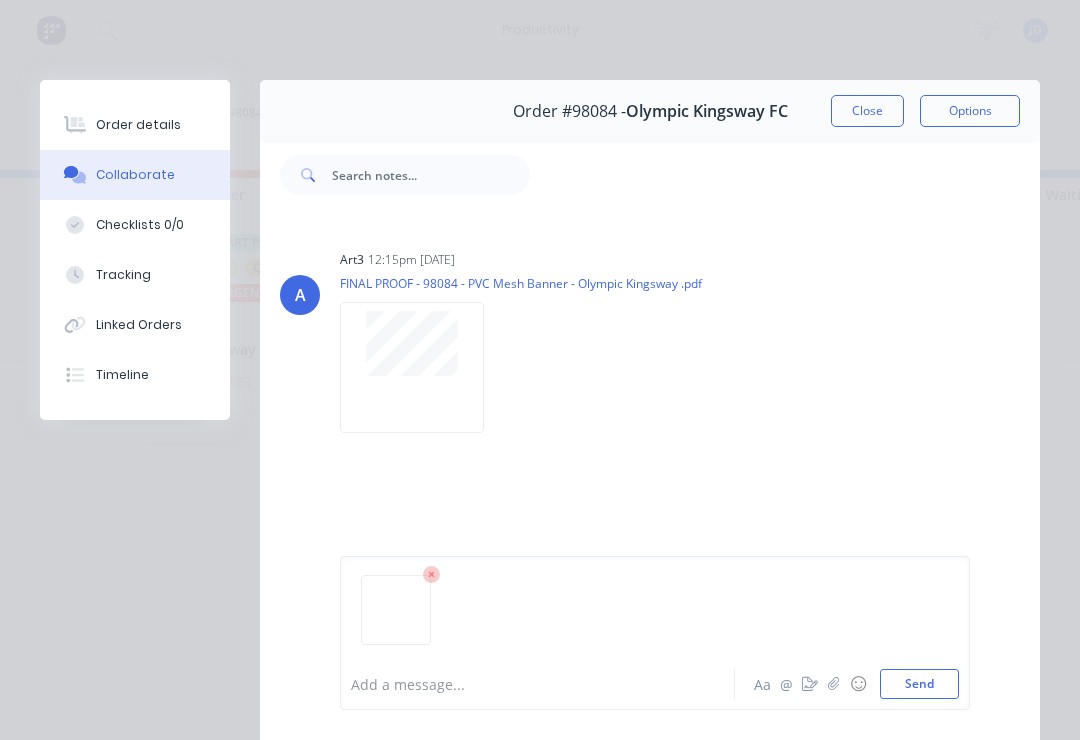 click on "Send" at bounding box center (919, 684) 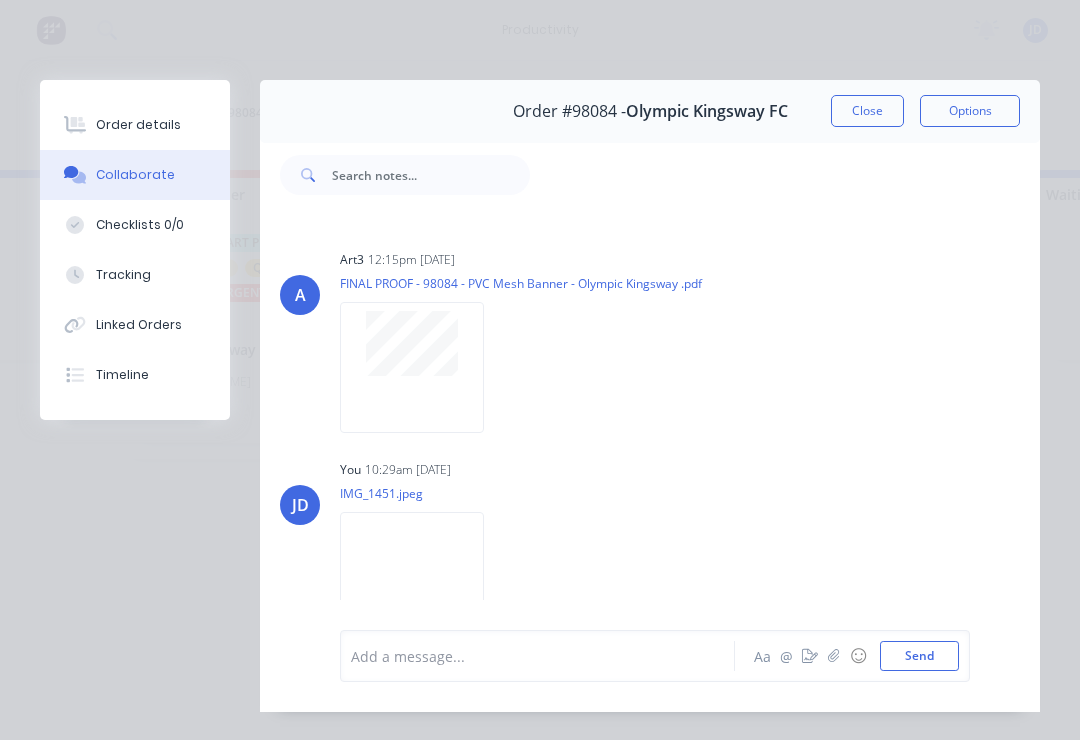 click on "Close" at bounding box center (867, 111) 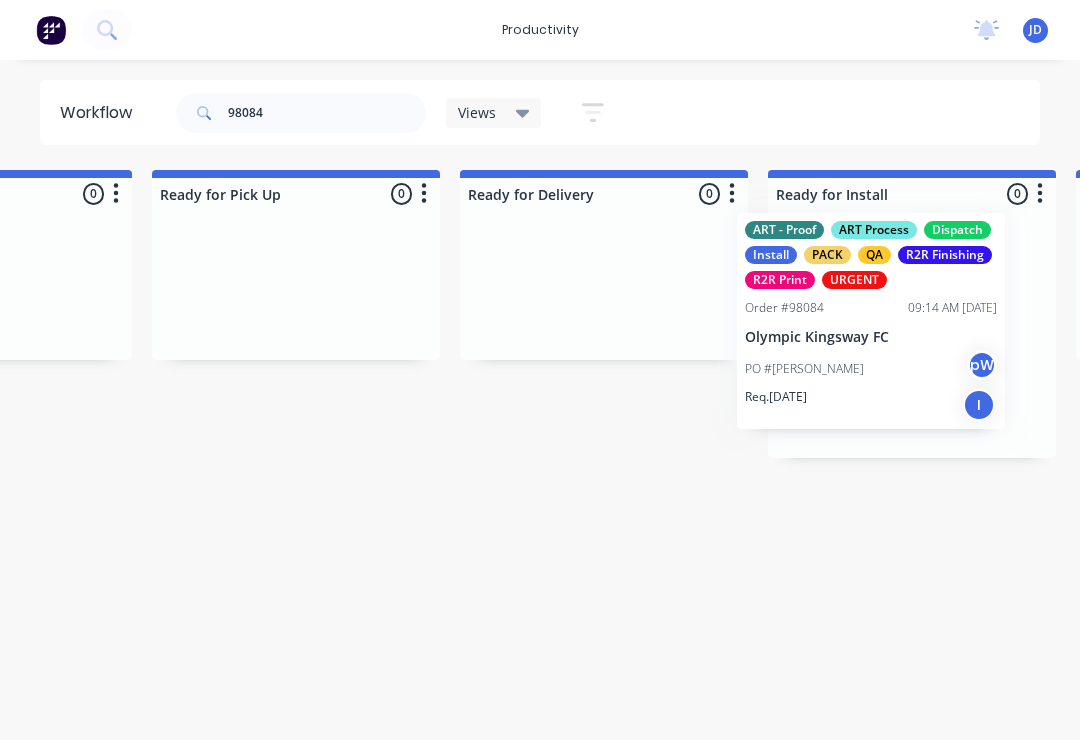 scroll, scrollTop: 0, scrollLeft: 5764, axis: horizontal 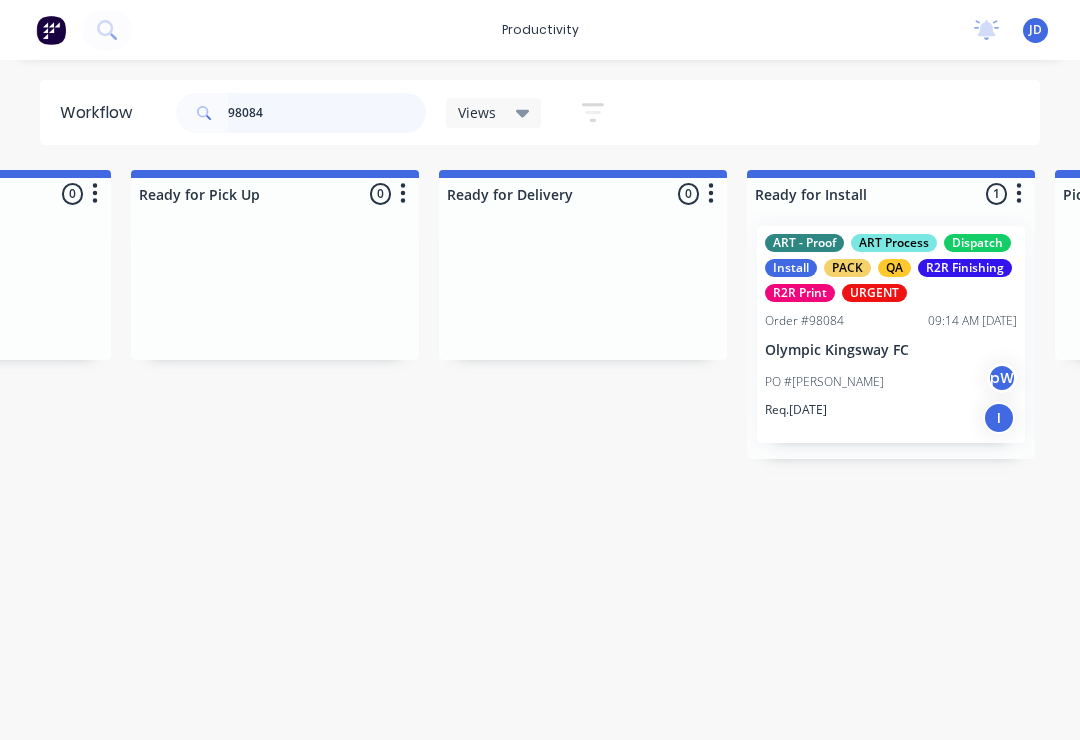 click on "98084" at bounding box center [327, 113] 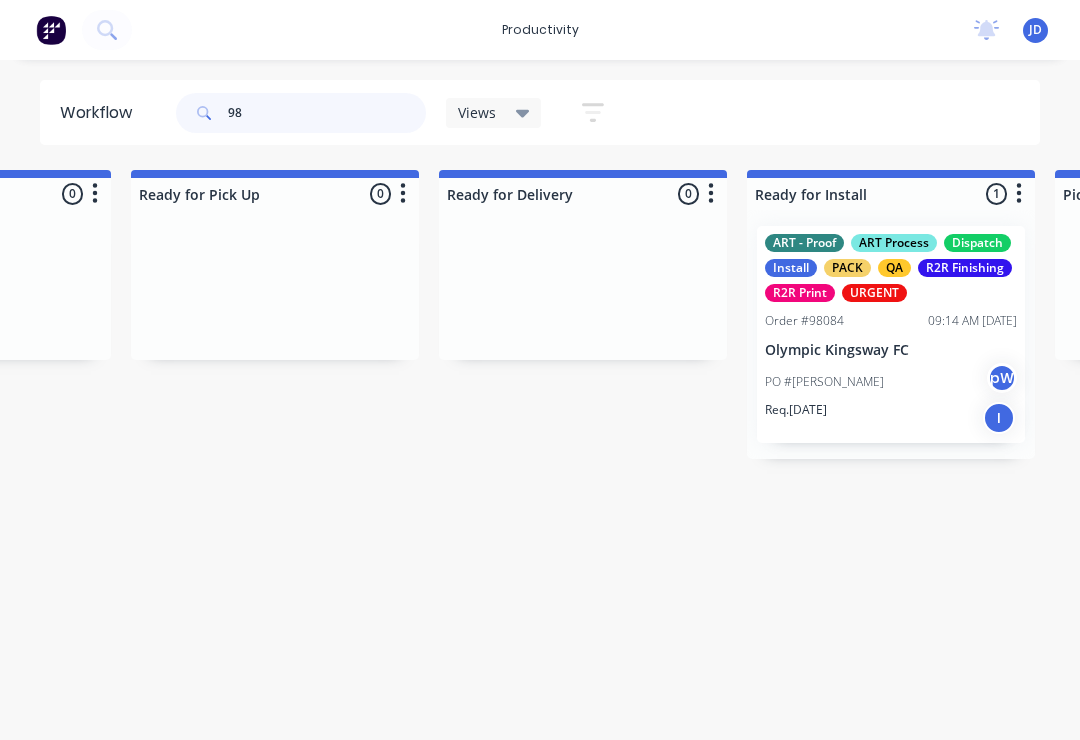 scroll, scrollTop: 0, scrollLeft: 0, axis: both 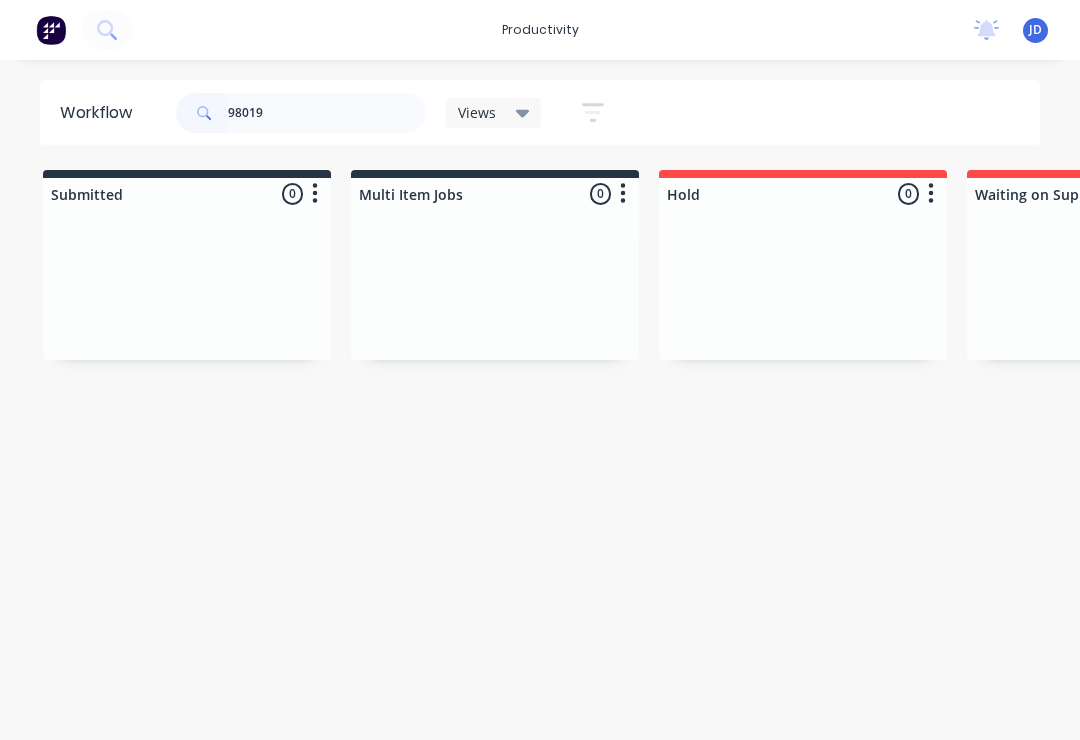 click on "Submitted 0 Sort By Created date Required date Order number Customer name Most recent Multi Item Jobs 0 Sort By Created date Required date Order number Customer name Most recent Hold 0 Sort By Created date Required date Order number Customer name Most recent Waiting on Supplier 0 Sort By Created date Required date Order number Customer name Most recent Waiting Artwork 0 Sort By Created date Required date Order number Customer name Most recent Art 0 Sort By Created date Required date Order number Customer name Most recent Waiting Approval 0 Sort By Created date Required date Order number Customer name Most recent Approved 0 Sort By Created date Required date Order number Customer name Most recent Print- R2R 0 Sort By Created date Required date Order number Customer name Most recent Print - Fabric 0 Sort By Created date Required date Order number Customer name Most recent Print - Flat Bed 0 Sort By Created date Required date Order number Customer name Most recent Print - Mutoh 0 Sort By Created date Most recent" at bounding box center (3827, 327) 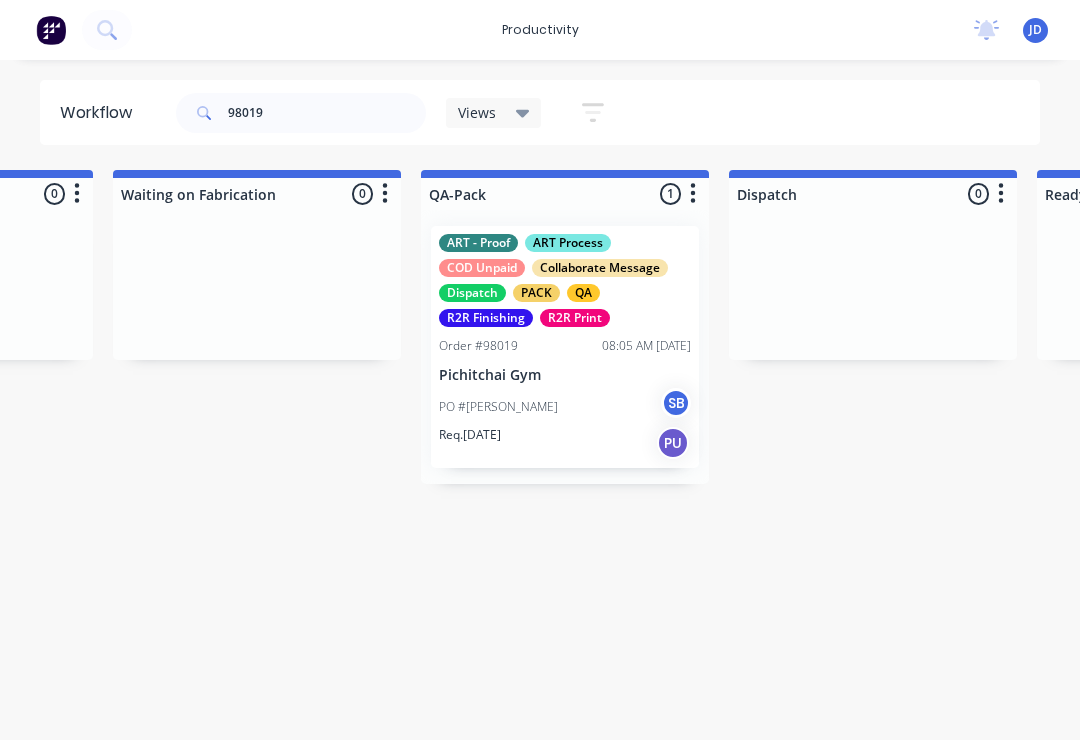 scroll, scrollTop: 0, scrollLeft: 4866, axis: horizontal 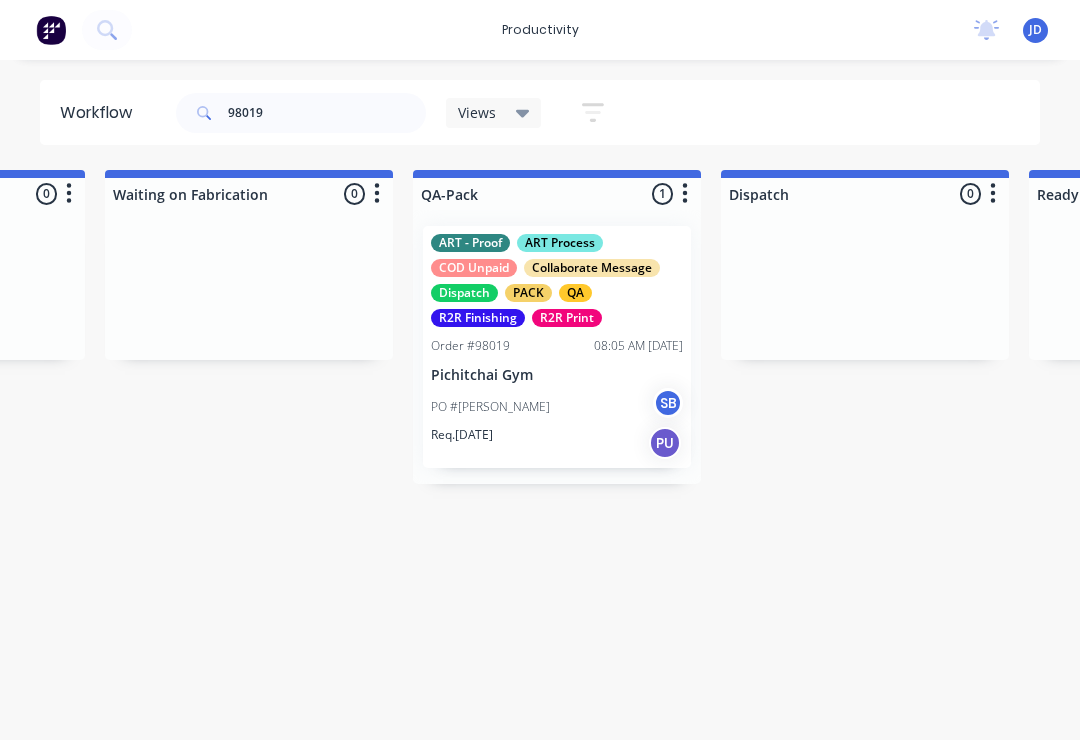 click on "productivity productivity Workflow Planner Delivery Scheduling Timesheets No new notifications Mark all as read You have no notifications JD All Flags & Signs Pty Ltd John D’ermilio Productivity Profile Sign out Workflow 98019 Views Save new view None   (Default) edit ART DEPT   edit Banner Finishing   edit Cutting   edit Dispatch   edit Fabric Finishing   edit Flatbed- Print   edit Mutoh/Finishing   edit QA   edit Roll 2 Roll   edit Sports   edit URGENT   edit   Show/Hide statuses Show line item cards Show line item cards Hide line item cards Sort by Required date Created date Required date Order number Customer name Most recent Filter by assignee Filter by labels Submitted 0 Sort By Created date Required date Order number Customer name Most recent Multi Item Jobs 0 Sort By Created date Required date Order number Customer name Most recent Hold 0 Sort By Created date Required date Order number Customer name Most recent Waiting on Supplier 0 Sort By Created date Required date Order number Customer name 0 Art" at bounding box center (-4326, 310) 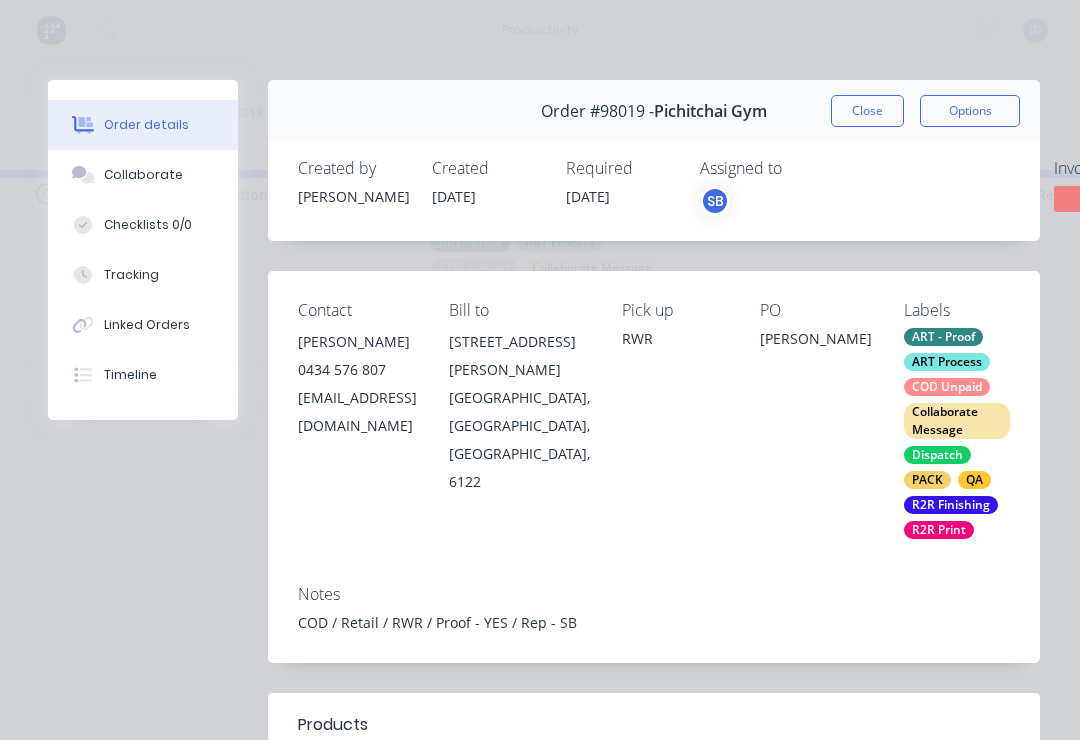 click on "Collaborate" at bounding box center (143, 175) 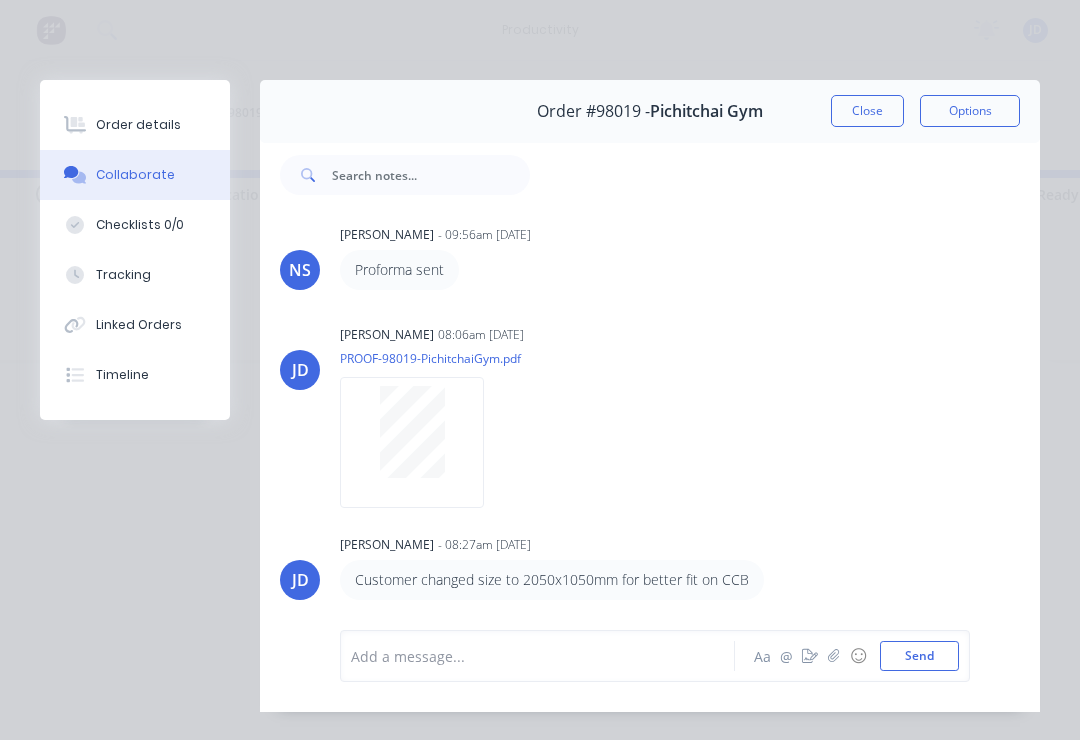 scroll, scrollTop: 1550, scrollLeft: 0, axis: vertical 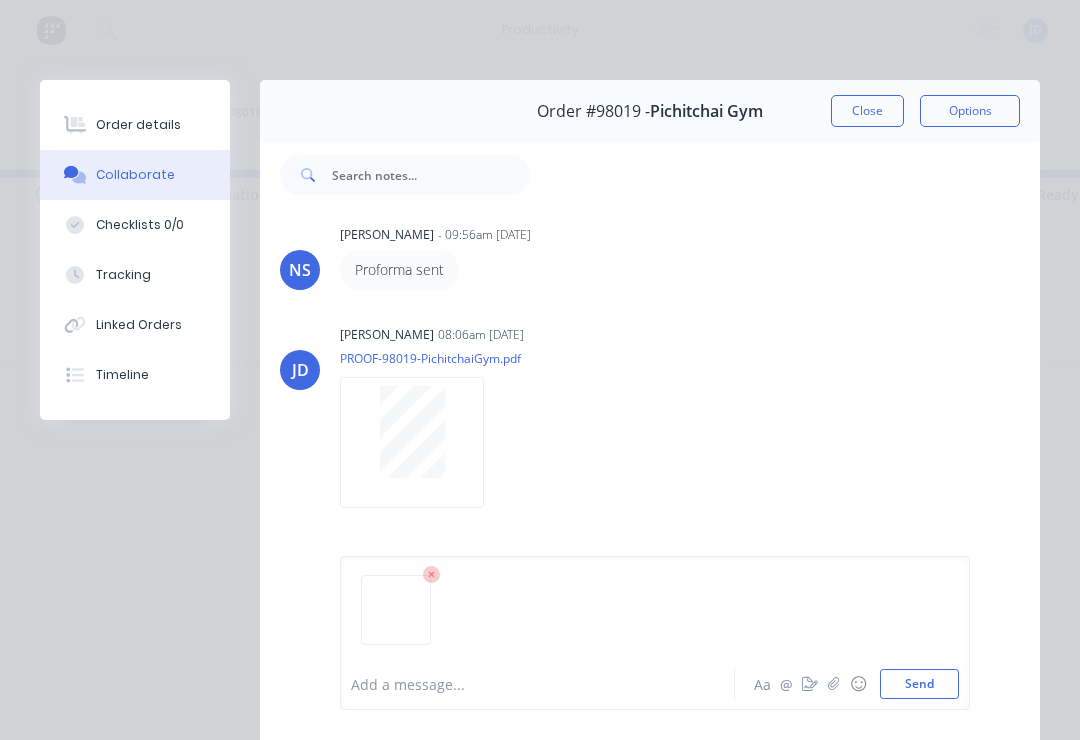 click on "Send" at bounding box center (919, 684) 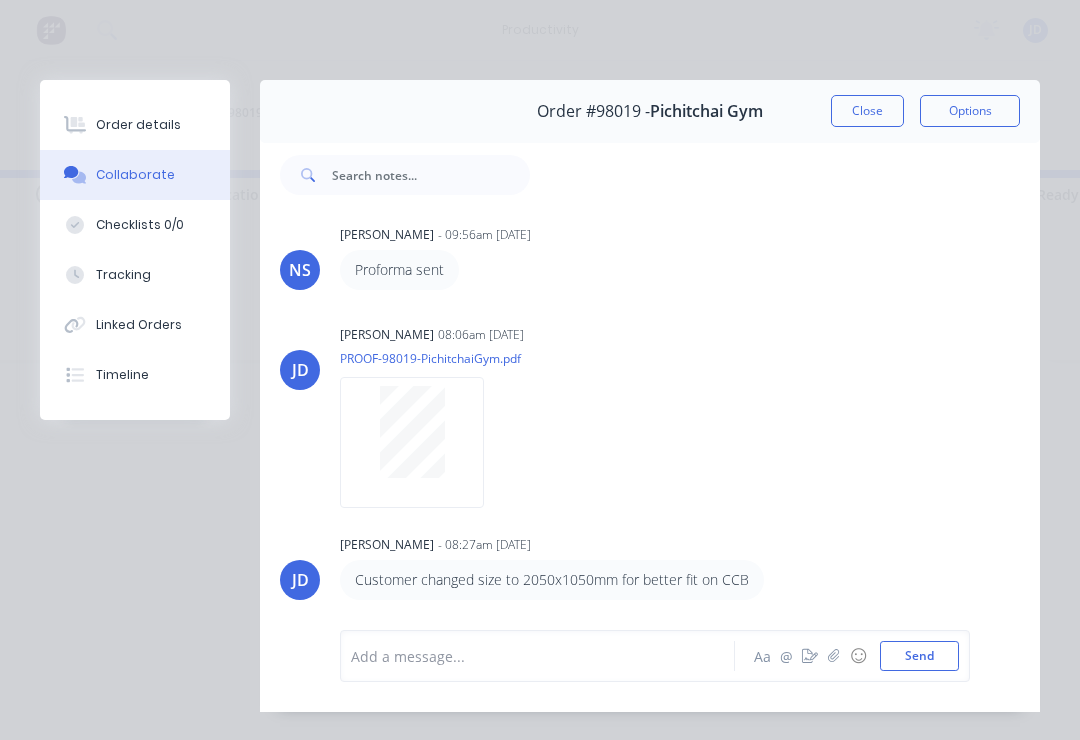 scroll, scrollTop: 1746, scrollLeft: 0, axis: vertical 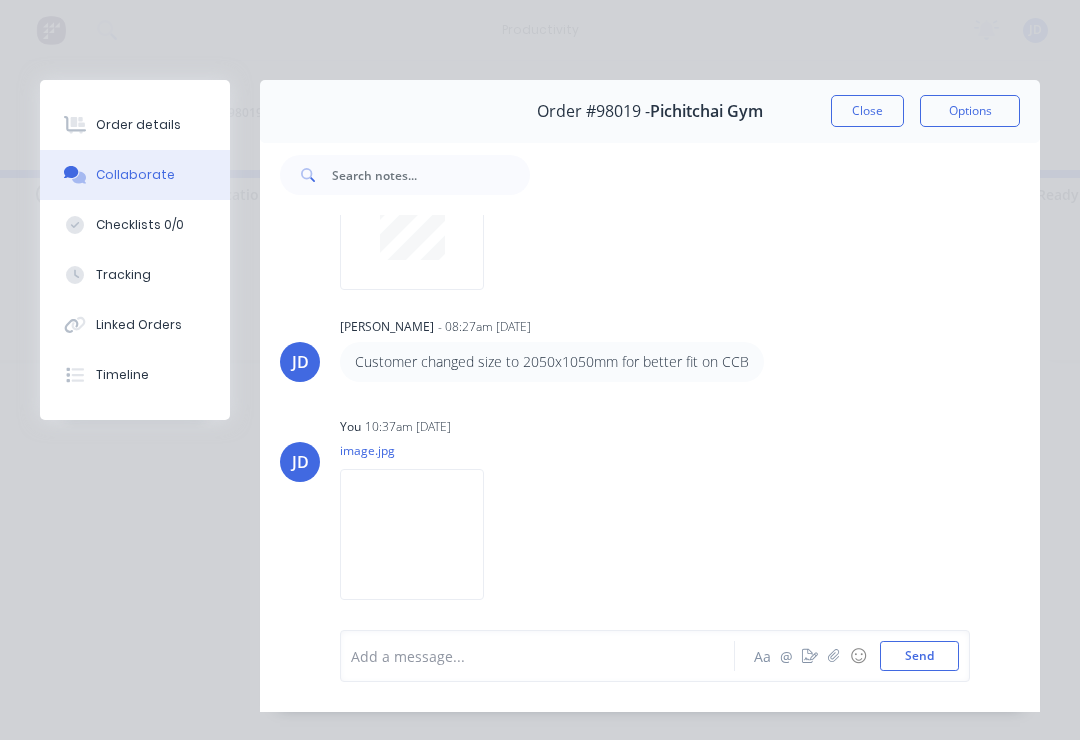 click at bounding box center (834, 656) 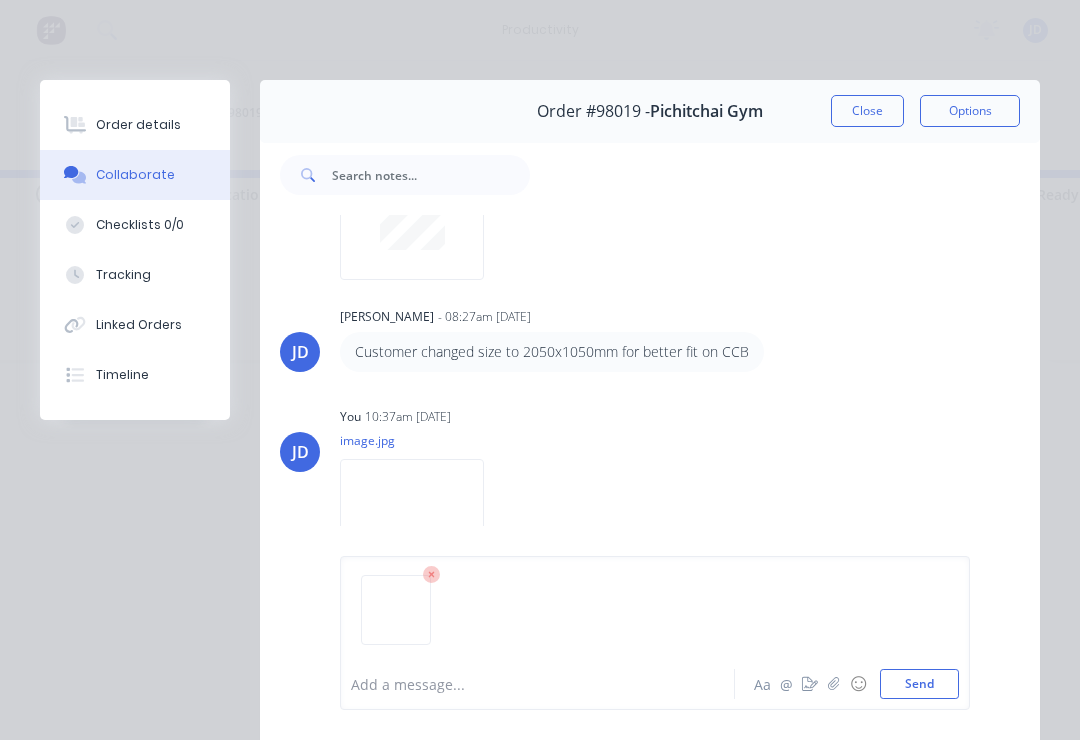 click on "Send" at bounding box center [919, 684] 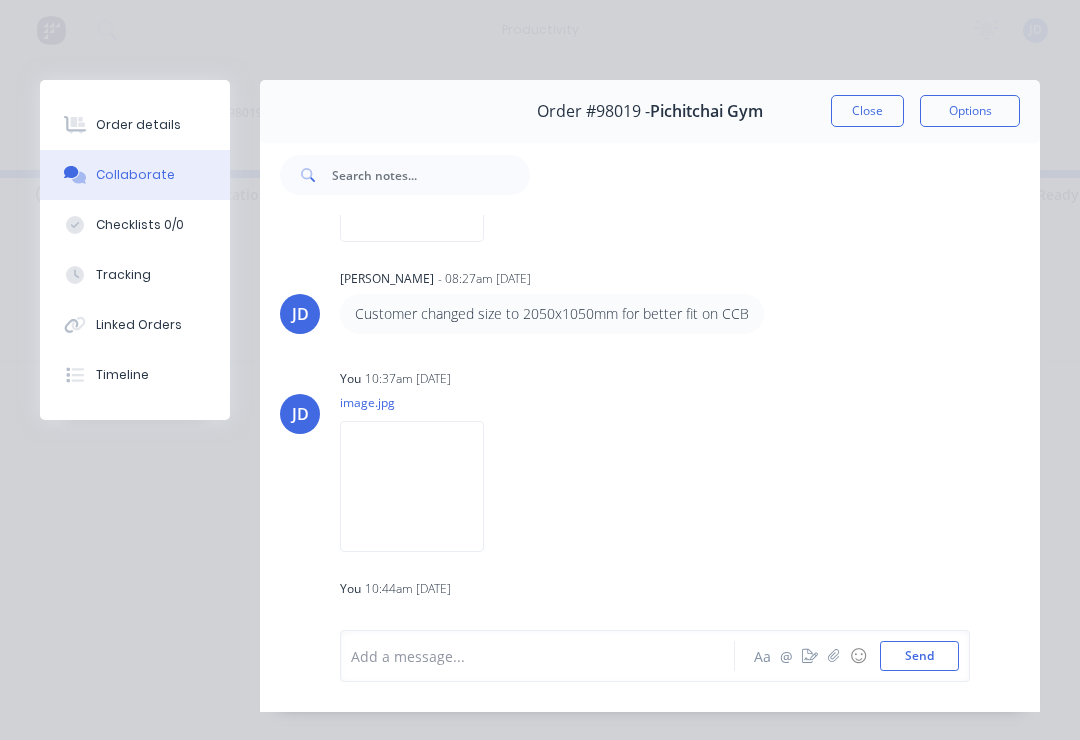 scroll, scrollTop: 1964, scrollLeft: 0, axis: vertical 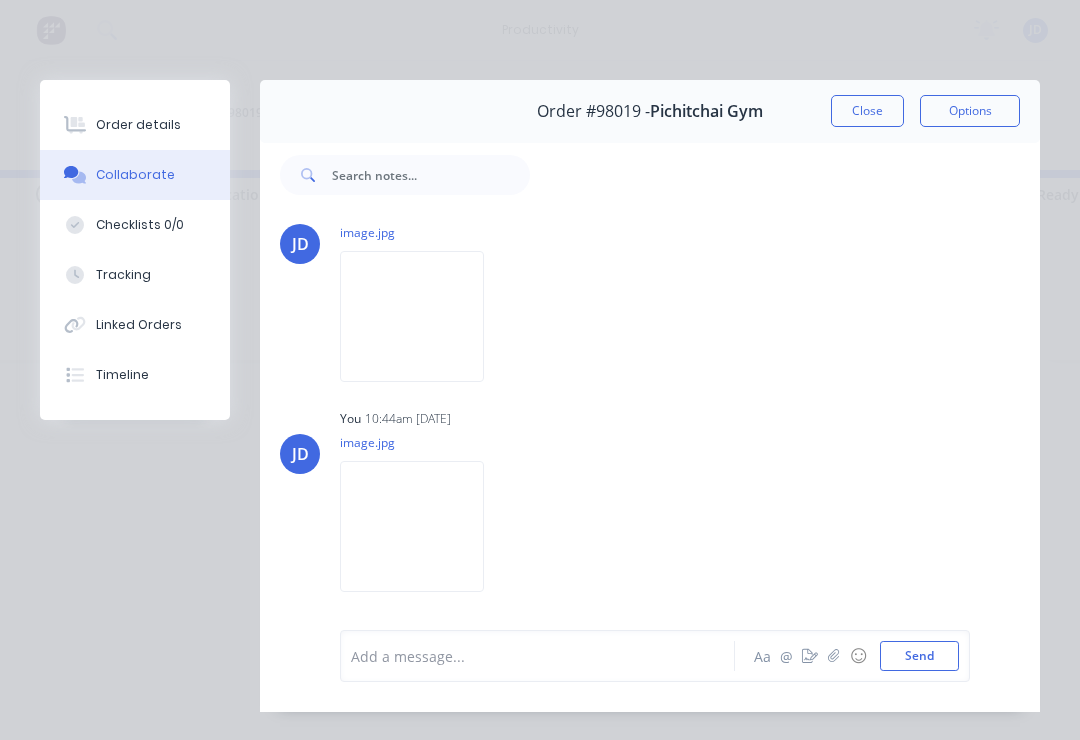 click on "Close" at bounding box center [867, 111] 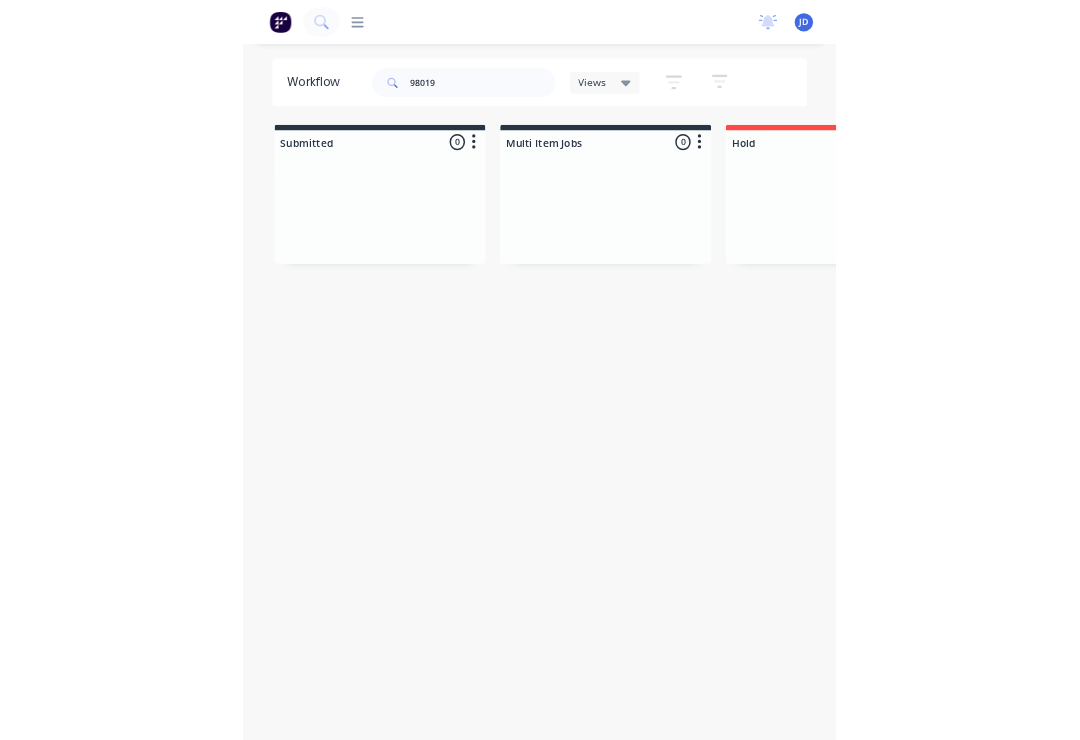 scroll, scrollTop: 0, scrollLeft: 4874, axis: horizontal 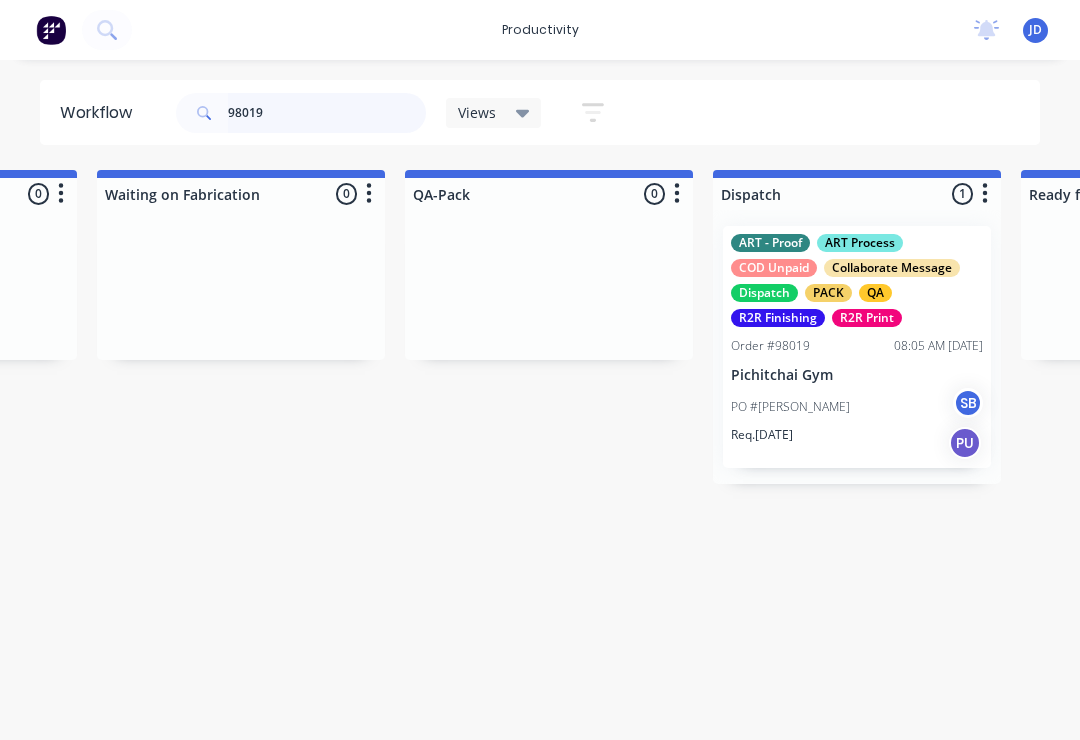 click on "98019" at bounding box center (327, 113) 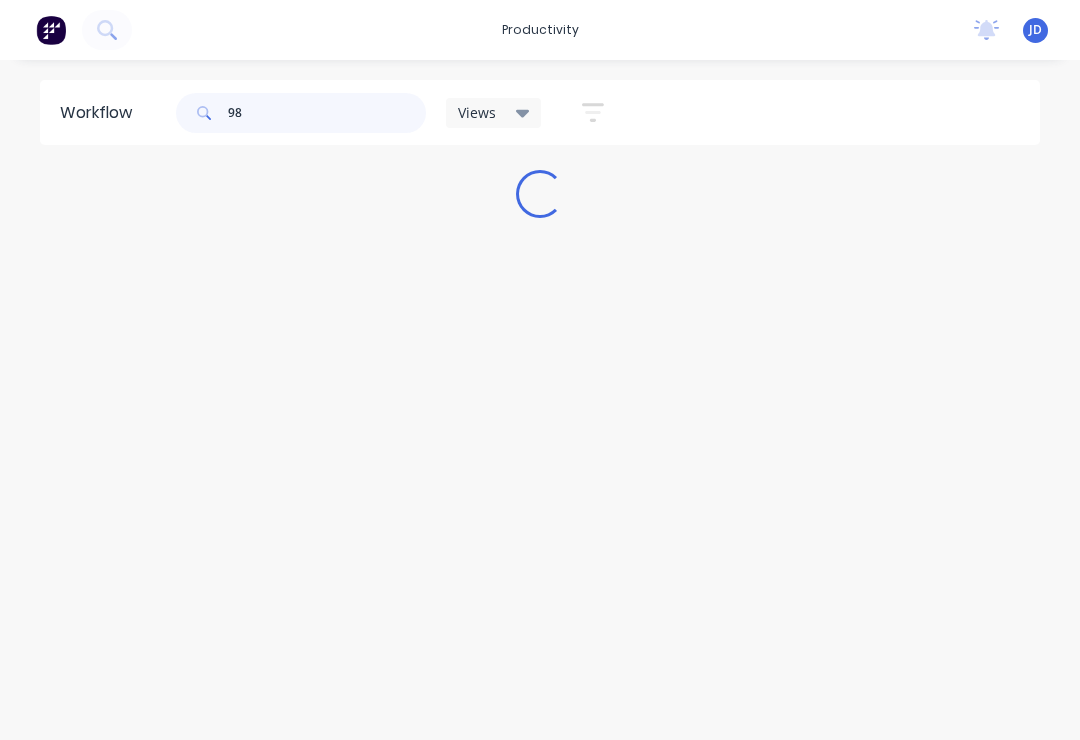 scroll, scrollTop: 0, scrollLeft: 0, axis: both 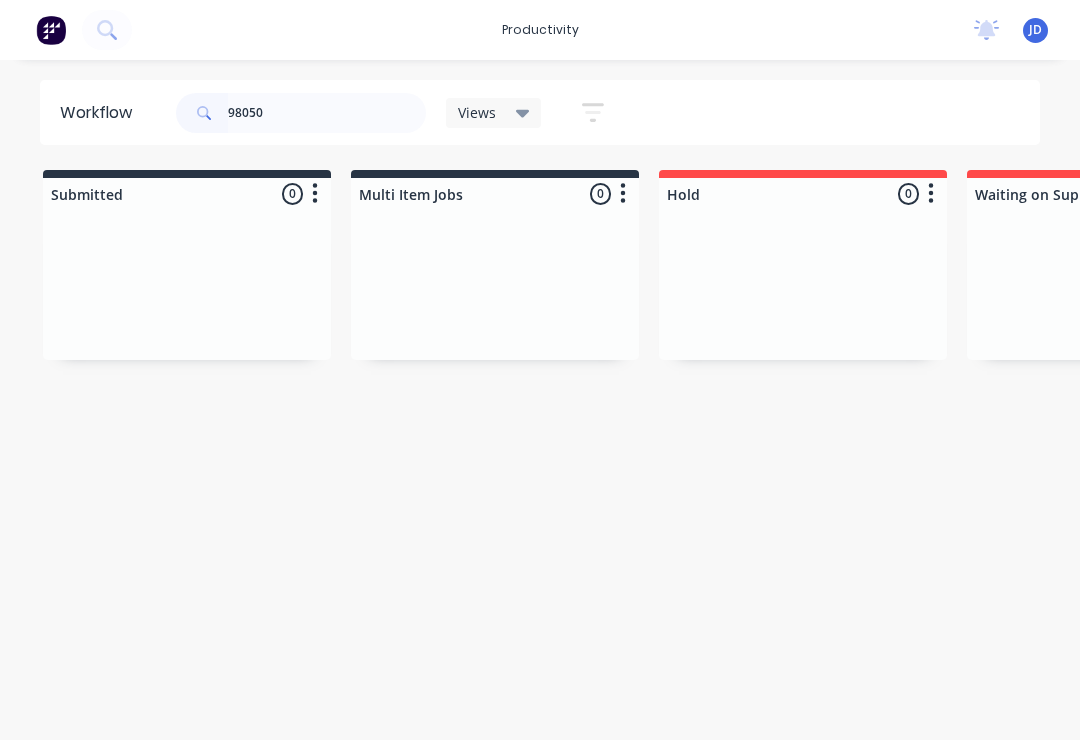 click on "Submitted 0 Sort By Created date Required date Order number Customer name Most recent Multi Item Jobs 0 Sort By Created date Required date Order number Customer name Most recent Hold 0 Sort By Created date Required date Order number Customer name Most recent Waiting on Supplier 0 Sort By Created date Required date Order number Customer name Most recent Waiting Artwork 0 Sort By Created date Required date Order number Customer name Most recent Art 0 Sort By Created date Required date Order number Customer name Most recent Waiting Approval 0 Sort By Created date Required date Order number Customer name Most recent Approved 0 Sort By Created date Required date Order number Customer name Most recent Print- R2R 0 Sort By Created date Required date Order number Customer name Most recent Print - Fabric 0 Sort By Created date Required date Order number Customer name Most recent Print - Flat Bed 0 Sort By Created date Required date Order number Customer name Most recent Print - Mutoh 0 Sort By Created date Most recent" at bounding box center (3827, 322) 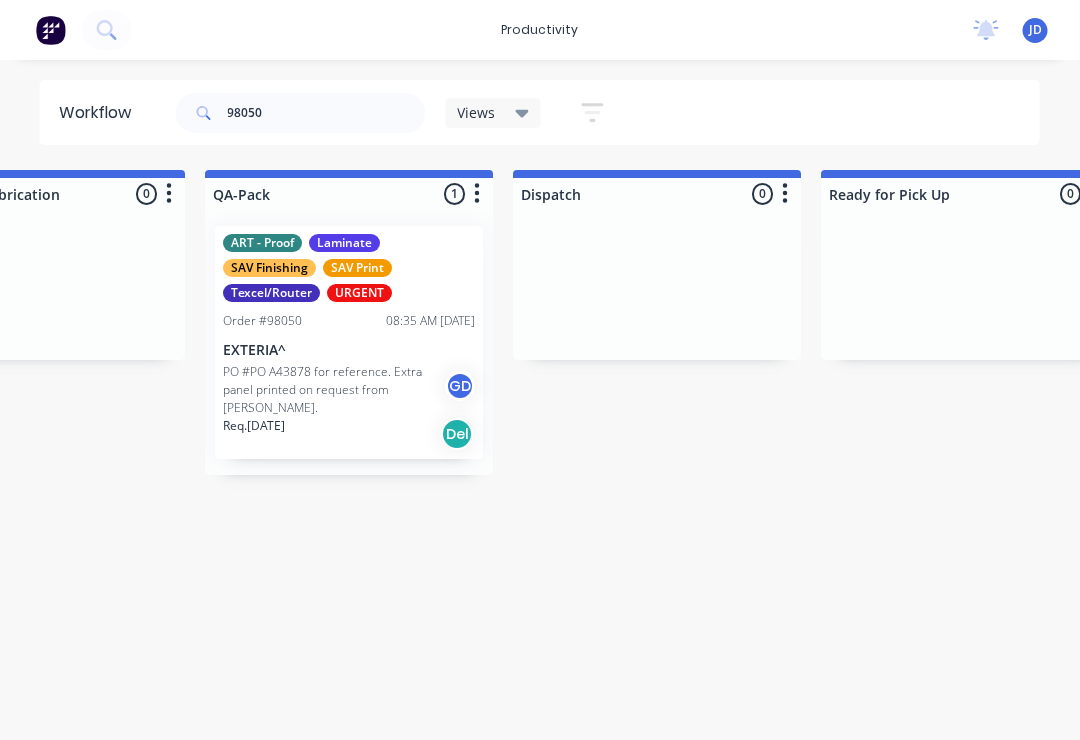scroll, scrollTop: 0, scrollLeft: 5074, axis: horizontal 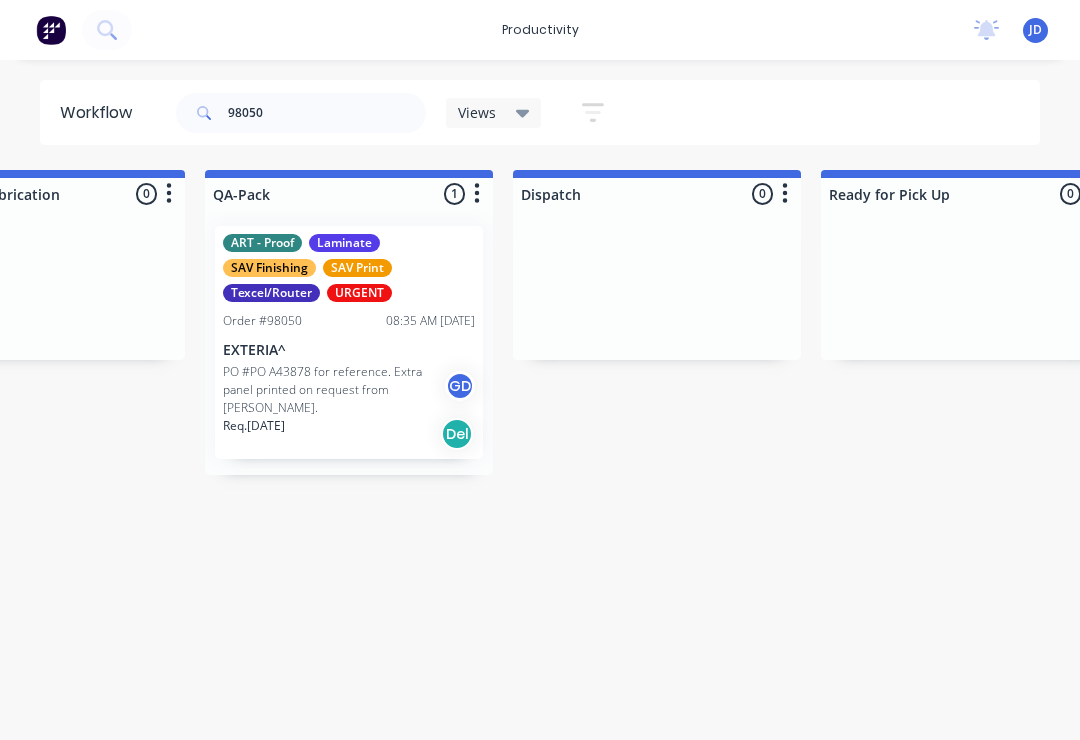 click on "PO #PO A43878 for reference. Extra panel printed on request from [PERSON_NAME]." at bounding box center (334, 390) 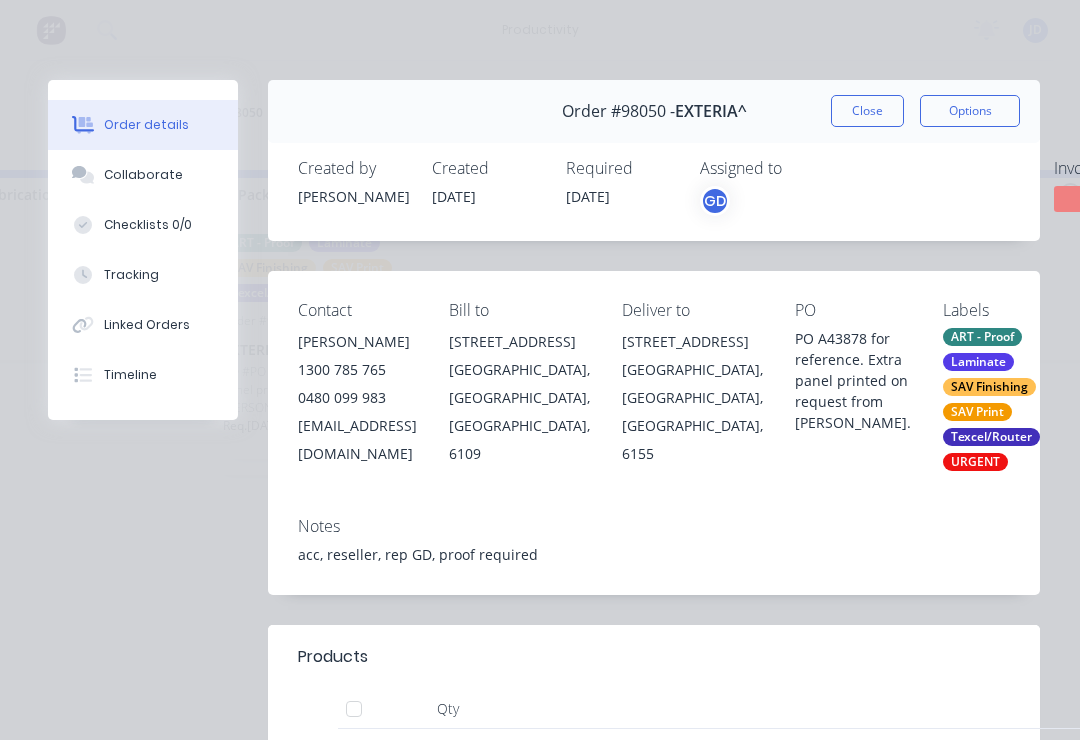 click on "Collaborate" at bounding box center [143, 175] 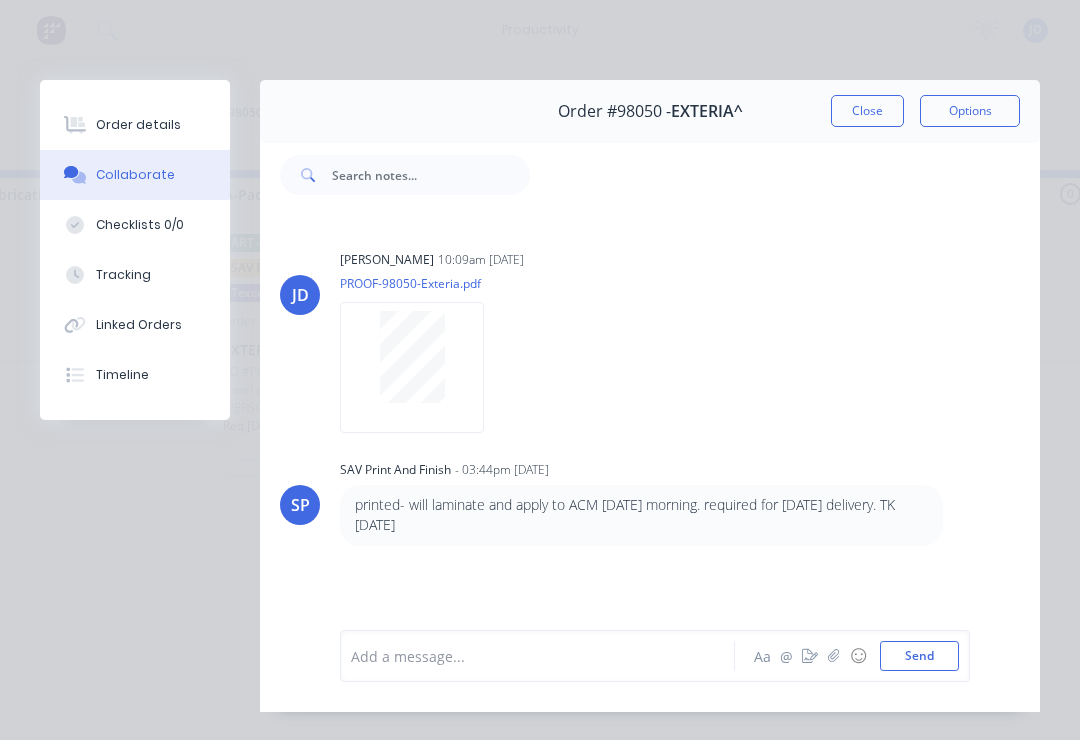 click at bounding box center (834, 656) 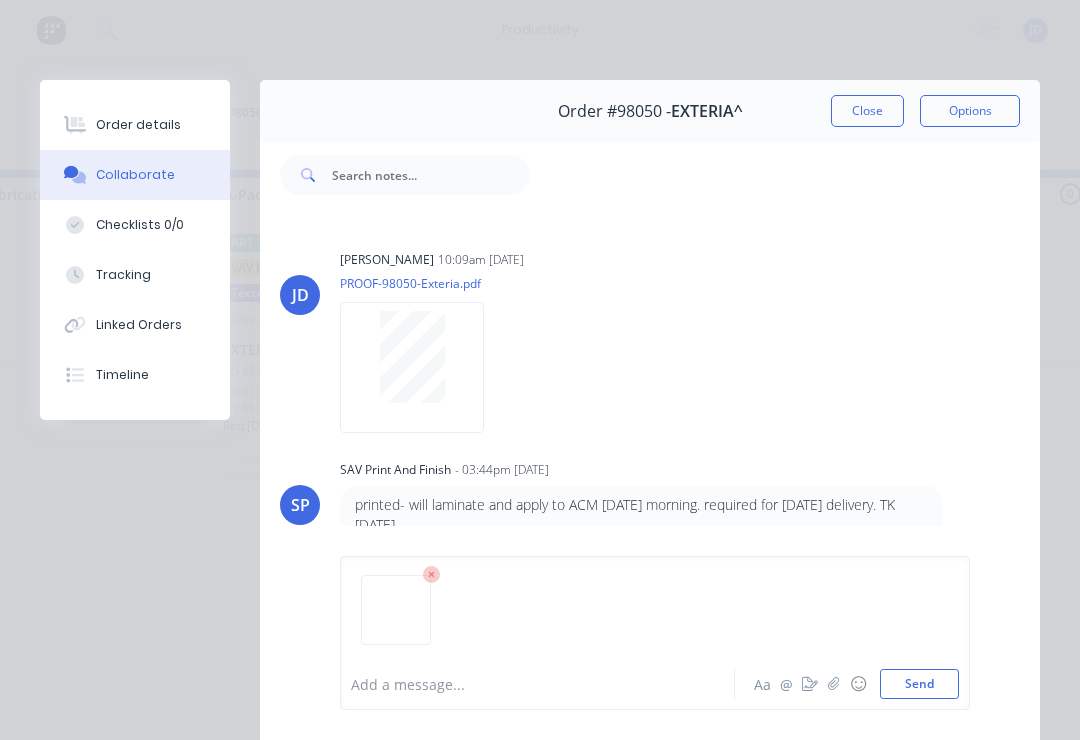 click on "Send" at bounding box center (919, 684) 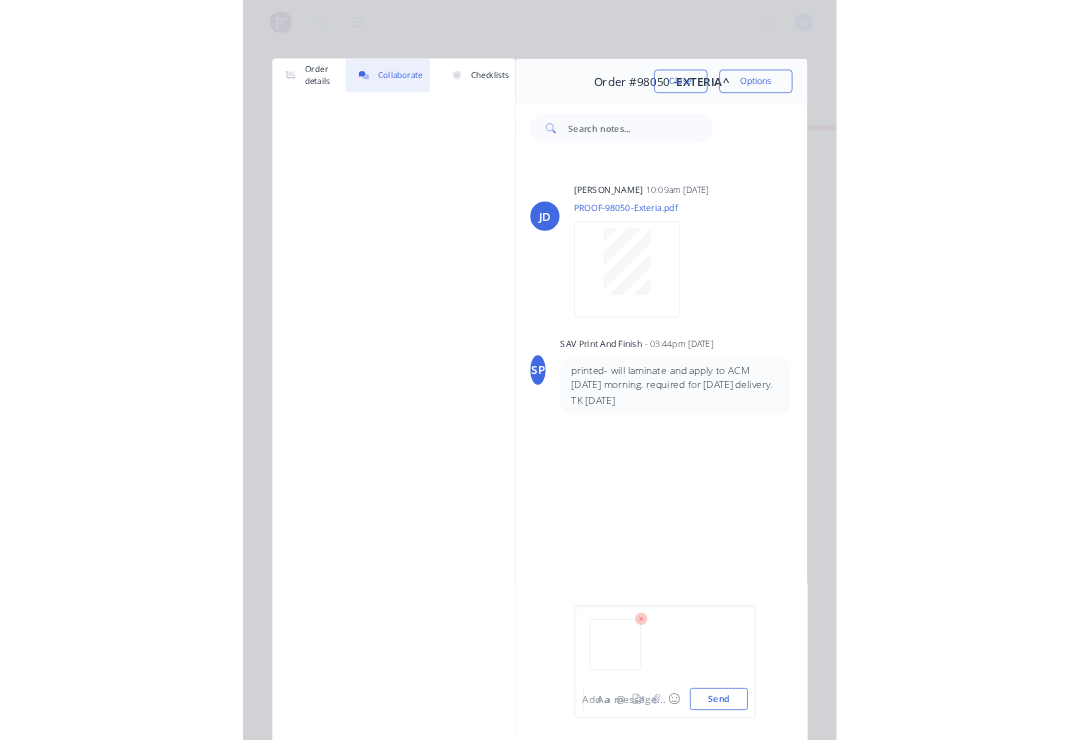 scroll, scrollTop: 0, scrollLeft: 5074, axis: horizontal 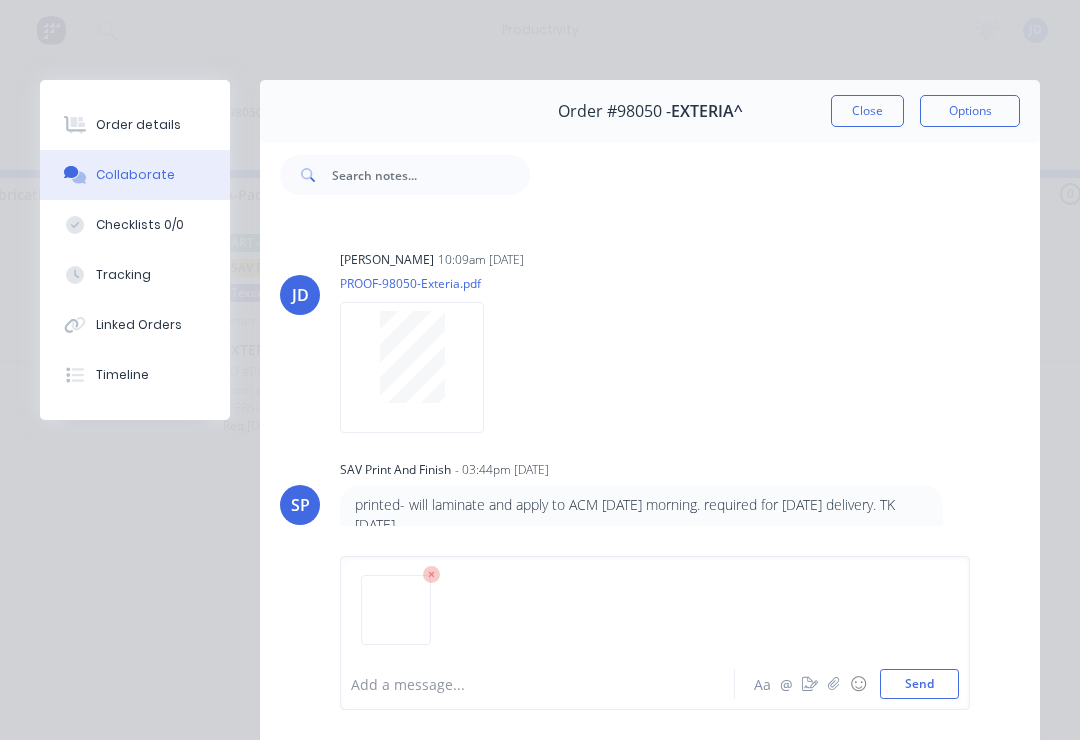 click on "Send" at bounding box center [919, 684] 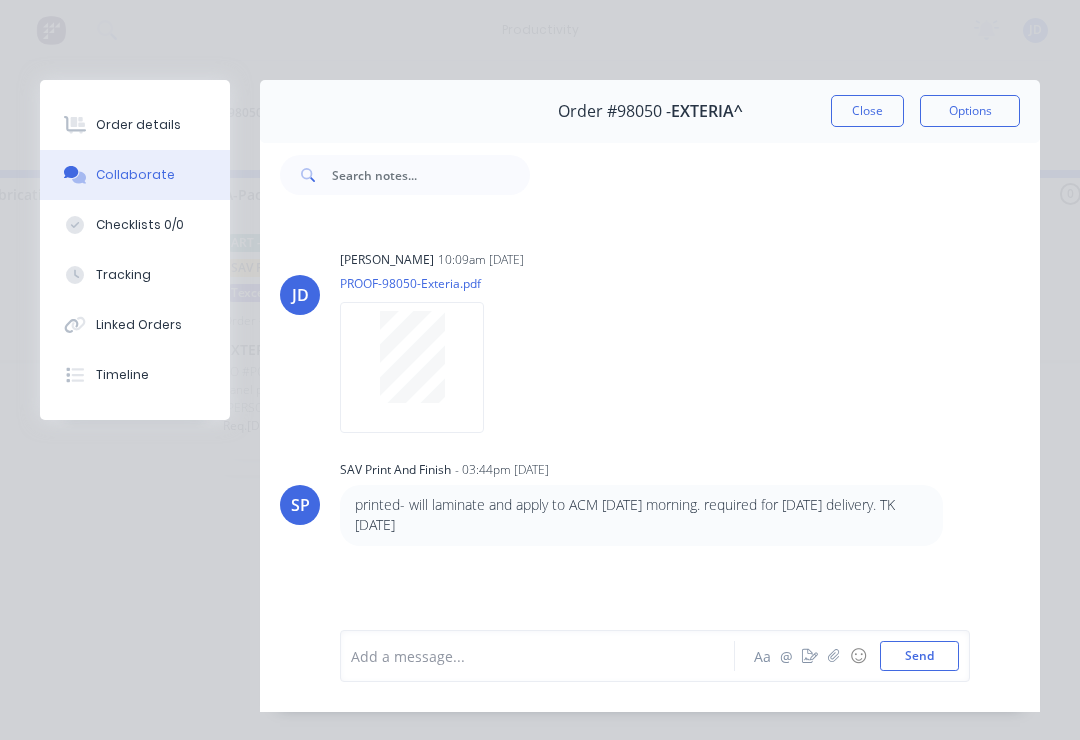 scroll, scrollTop: 118, scrollLeft: 0, axis: vertical 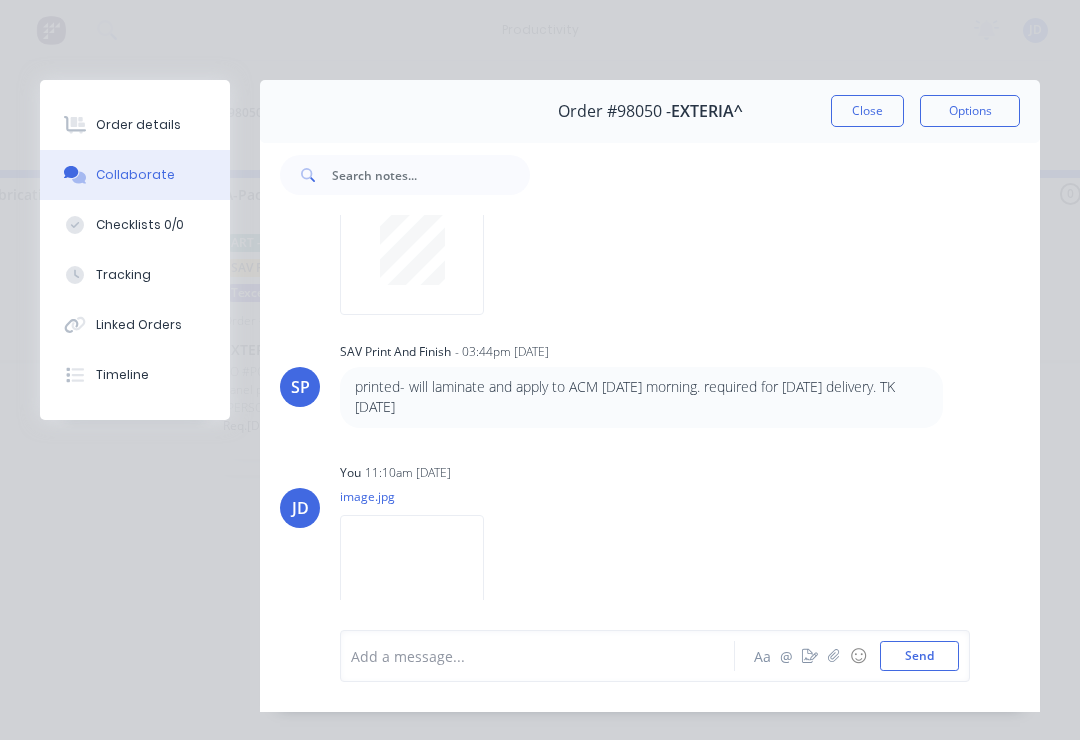 click on "Close" at bounding box center [867, 111] 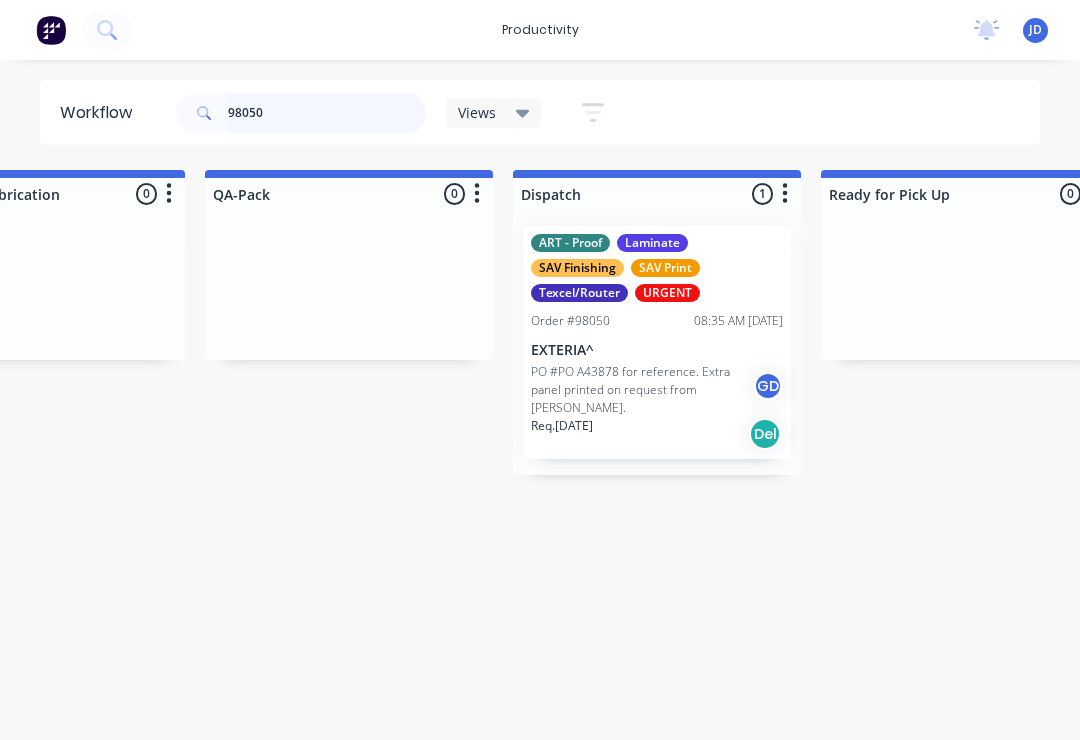 click on "98050" at bounding box center [327, 113] 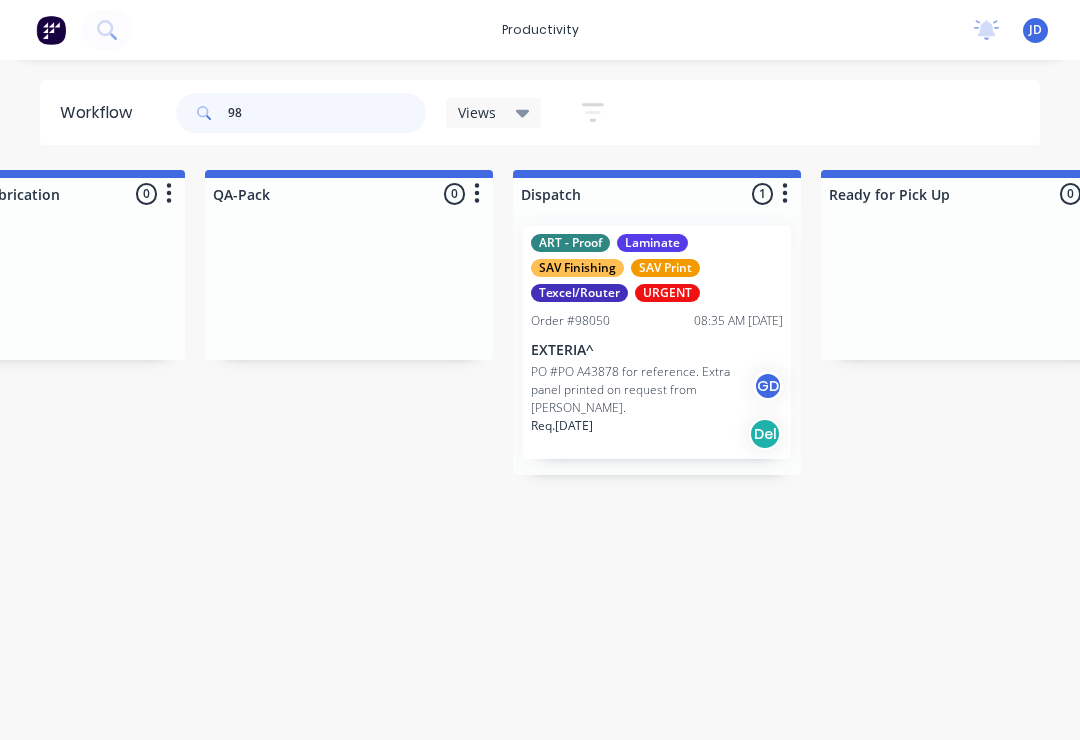 scroll, scrollTop: 0, scrollLeft: 0, axis: both 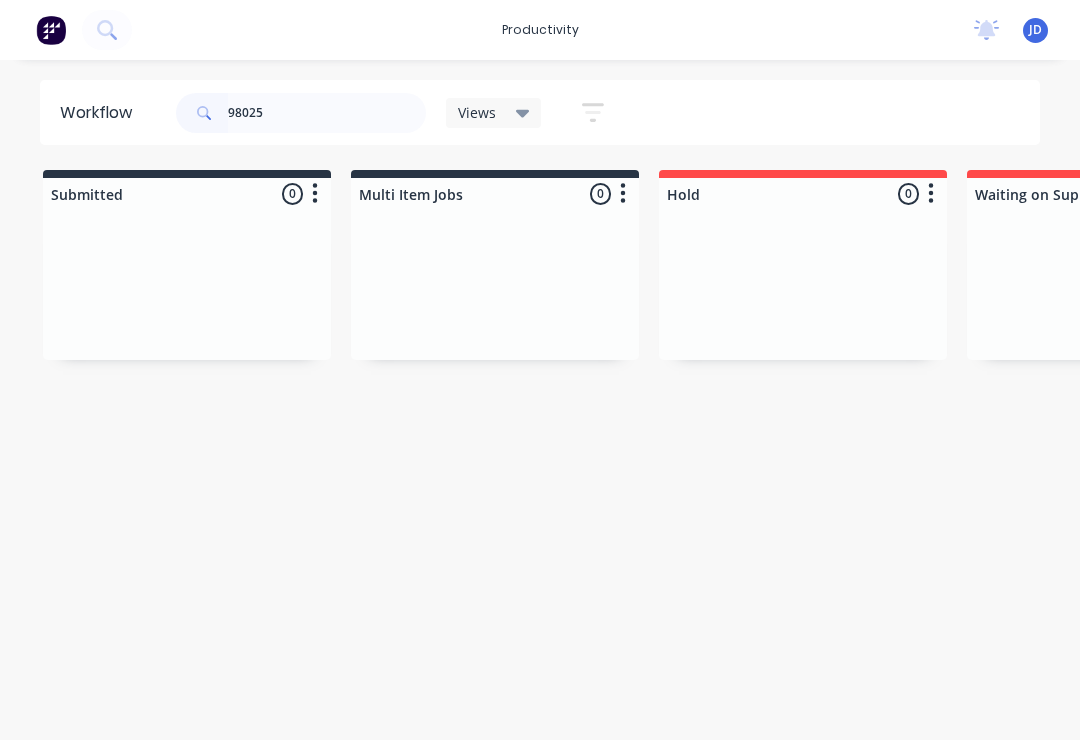 click at bounding box center [495, 285] 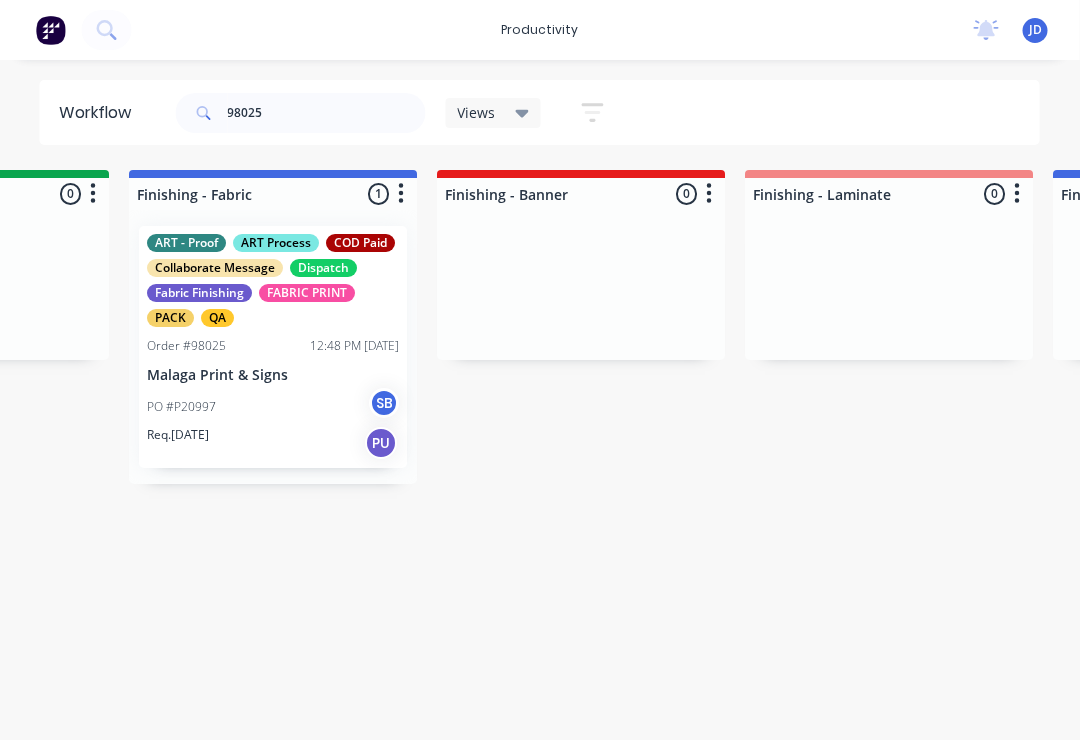 click on "ART - Proof ART Process COD Paid Collaborate Message Dispatch Fabric Finishing FABRIC PRINT PACK QA Order #98025 12:48 PM 22/07/25 Malaga Print & Signs PO #P20997 SB Req. 29/07/25 PU" at bounding box center (274, 347) 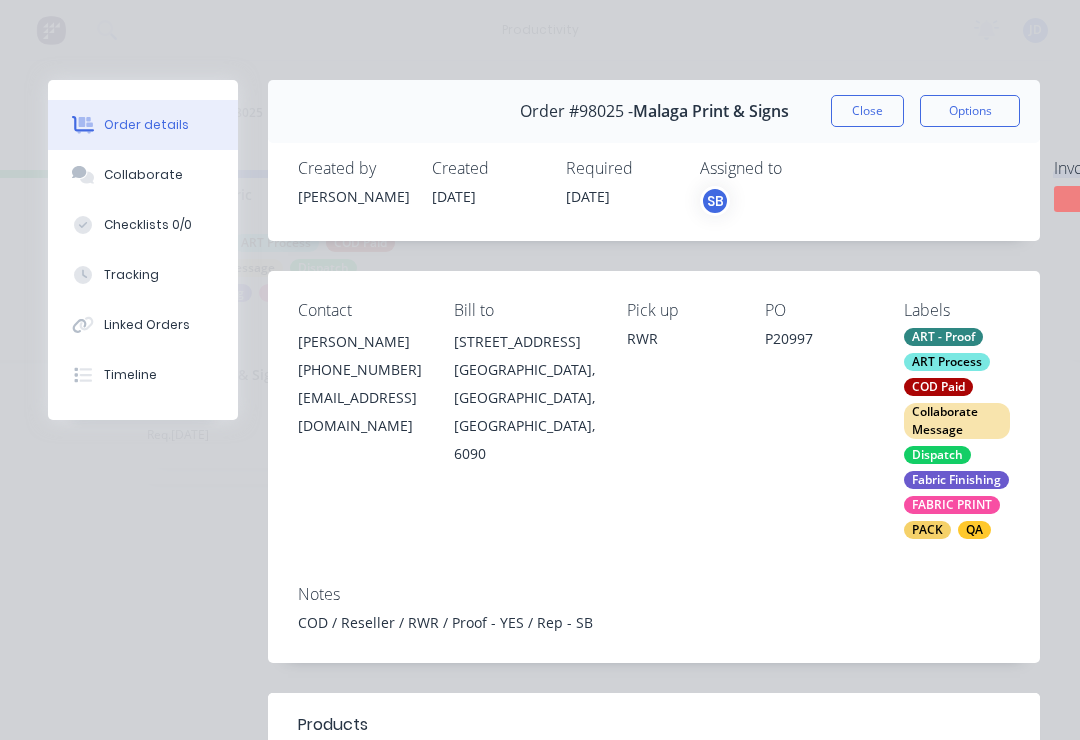 click on "Collaborate" at bounding box center [143, 175] 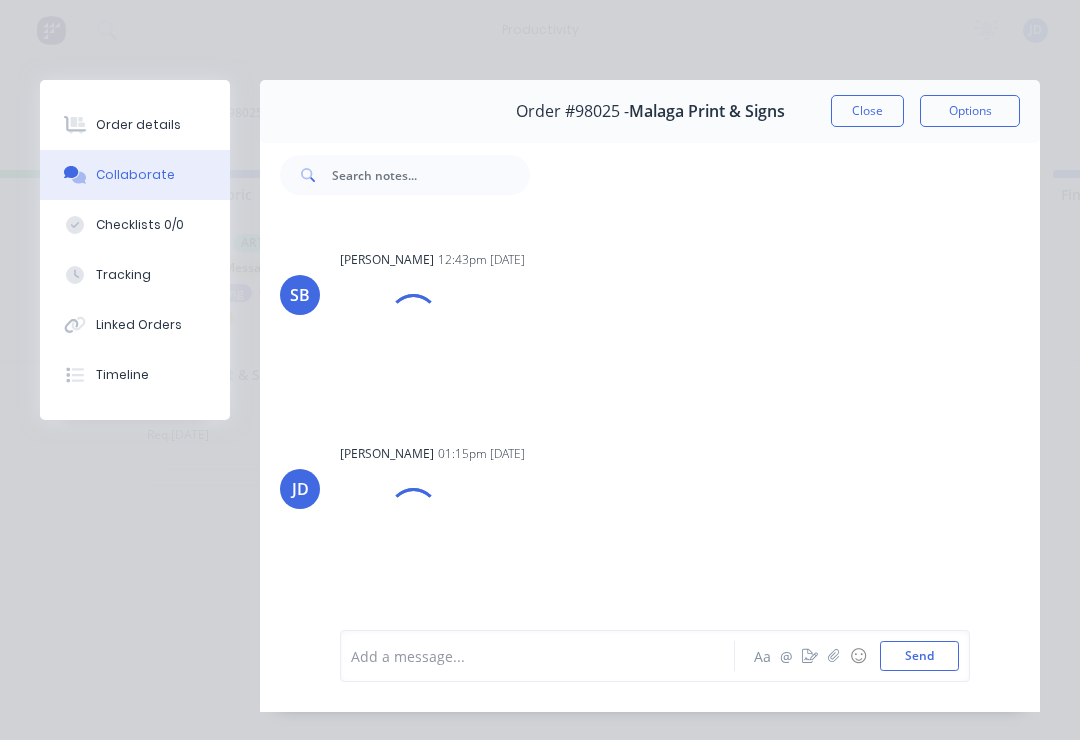 scroll, scrollTop: 312, scrollLeft: 0, axis: vertical 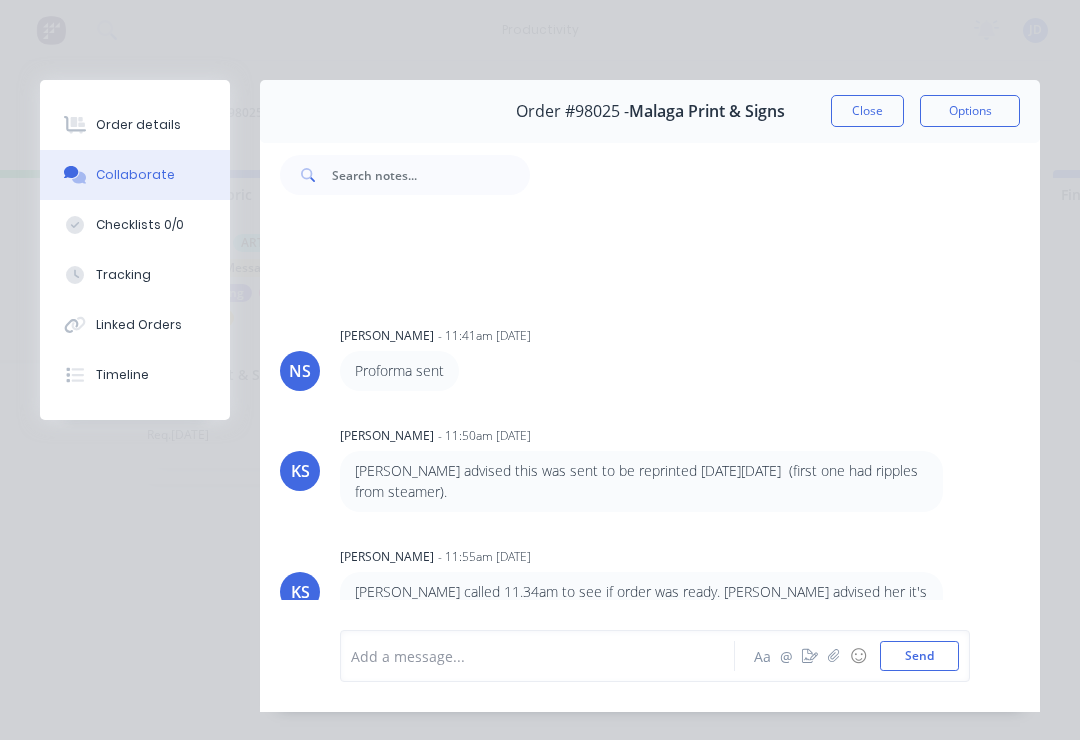 click at bounding box center (834, 656) 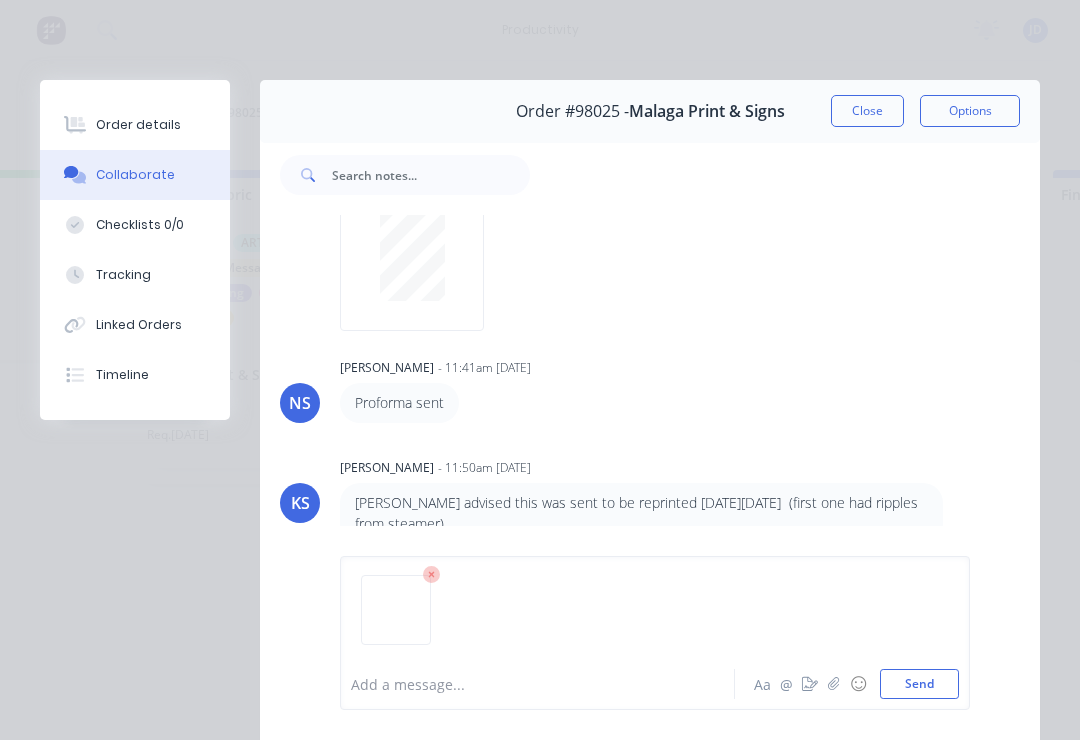 click on "Send" at bounding box center (919, 684) 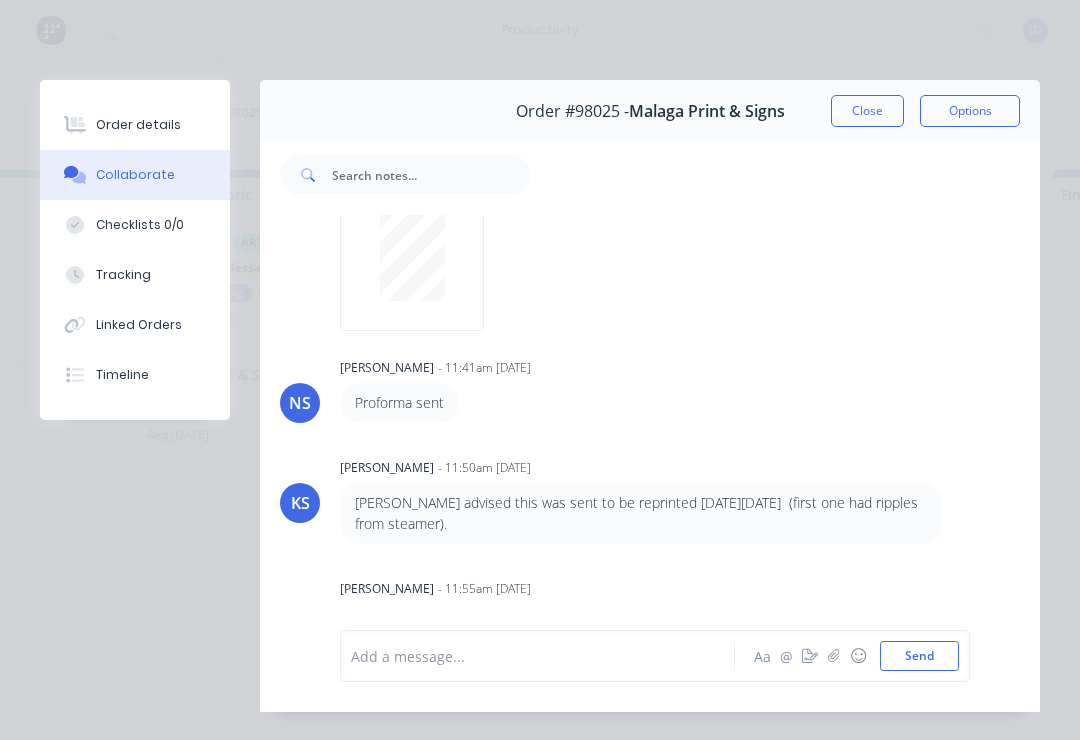scroll, scrollTop: 556, scrollLeft: 0, axis: vertical 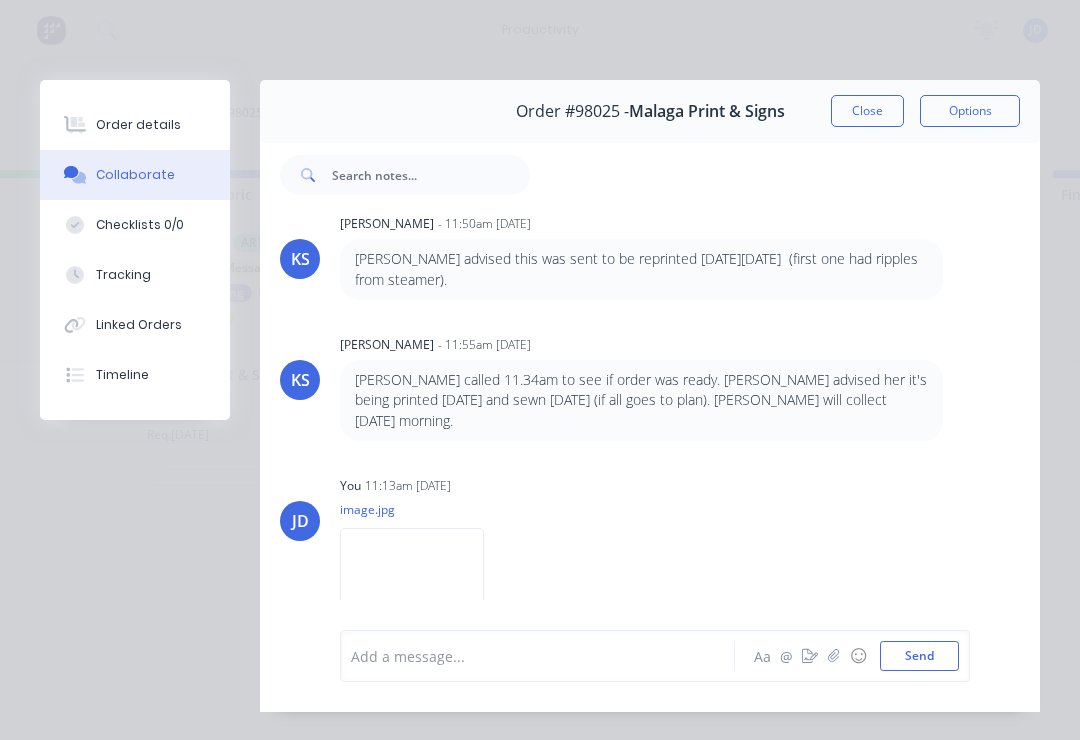 click 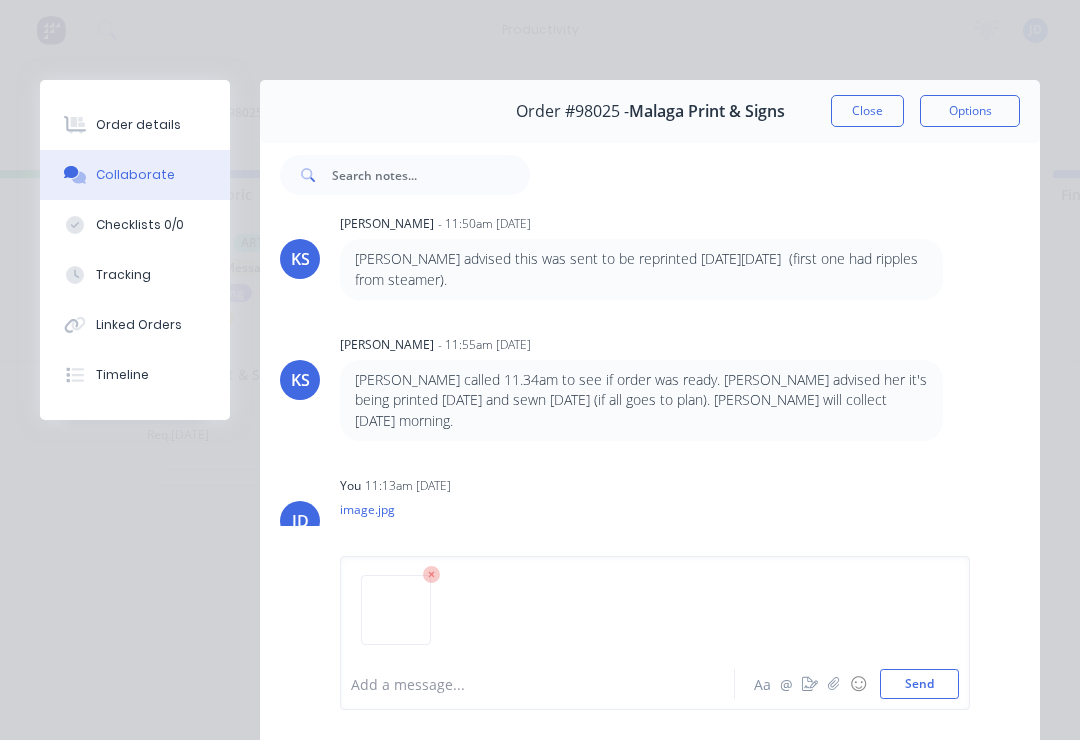 click on "Send" at bounding box center (919, 684) 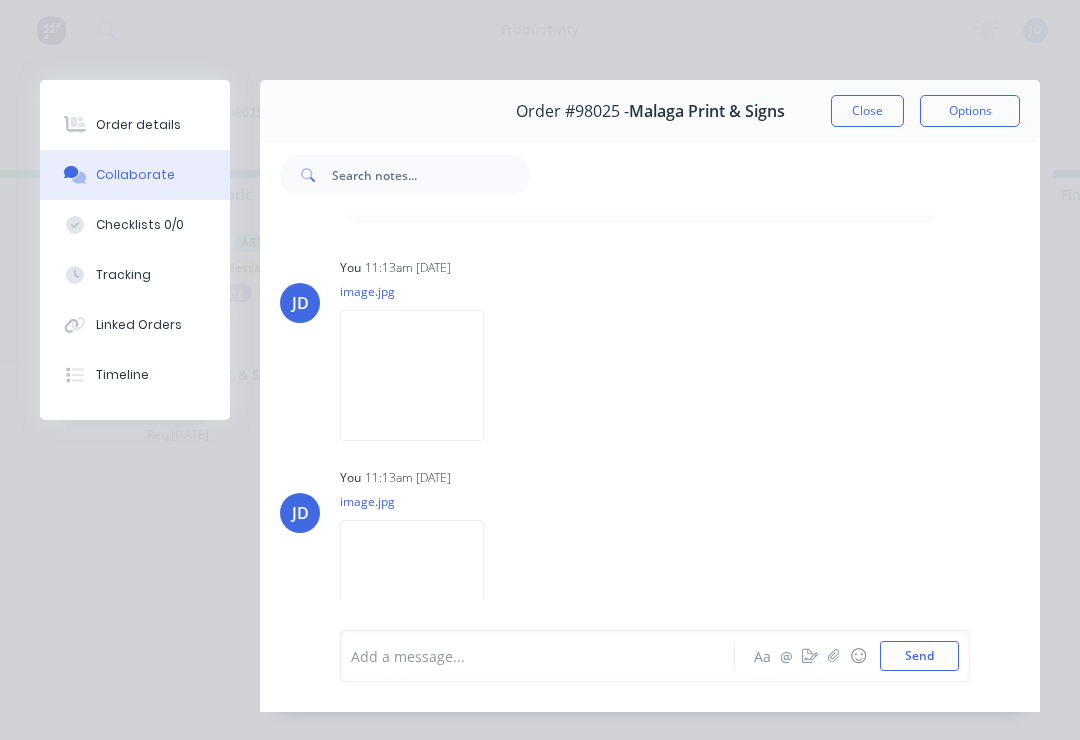 scroll, scrollTop: 822, scrollLeft: 0, axis: vertical 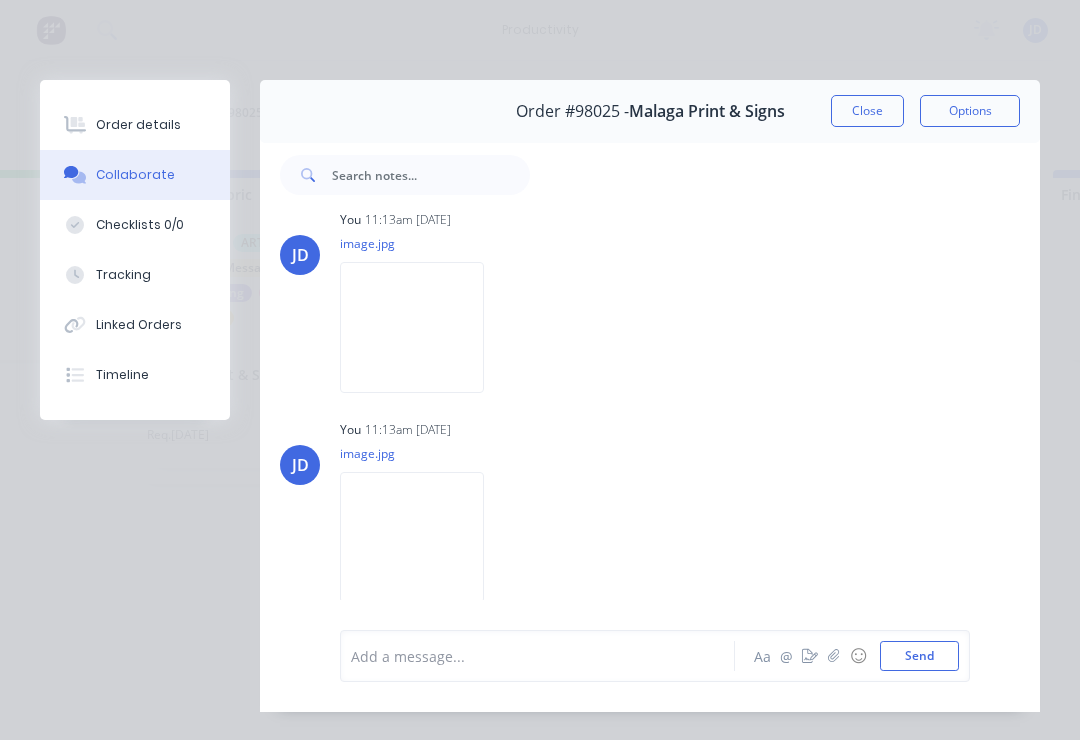 click on "Order #98025 -  Malaga Print & Signs Close   Options" at bounding box center [650, 111] 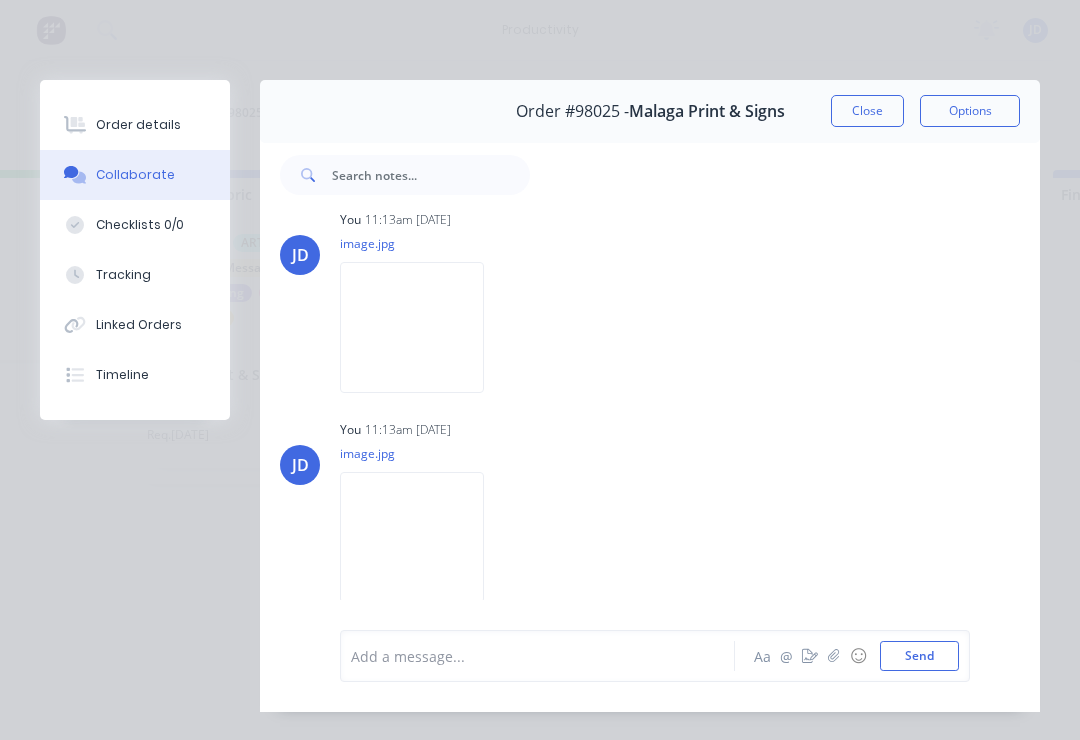 click at bounding box center (834, 656) 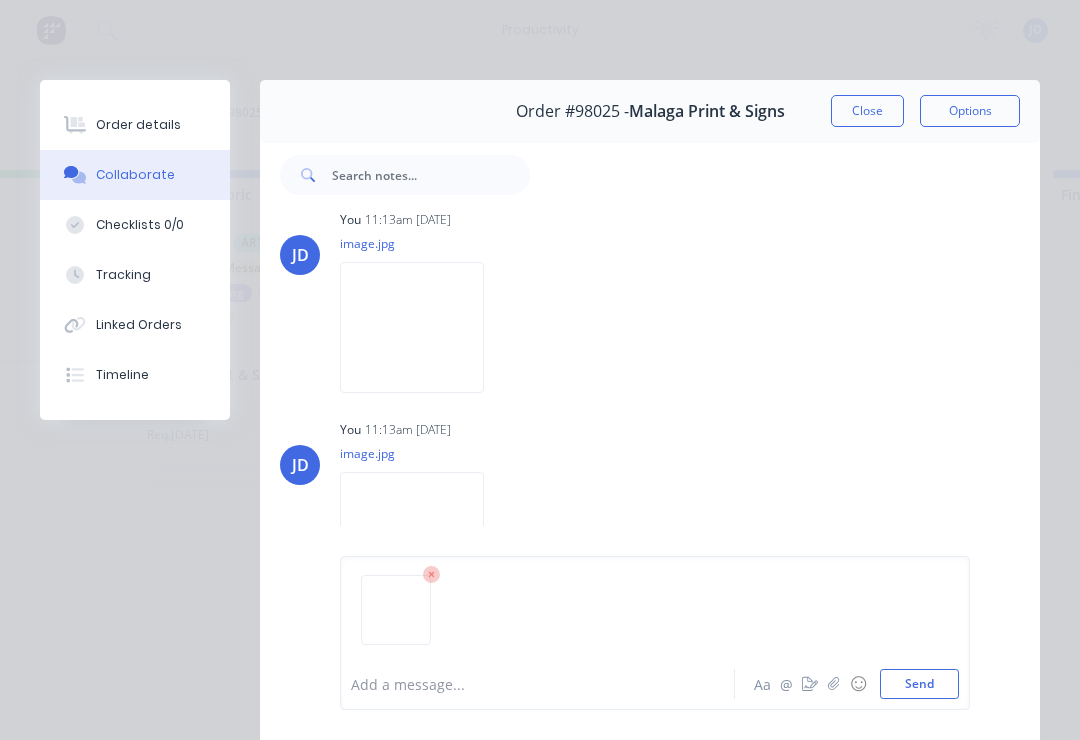 click 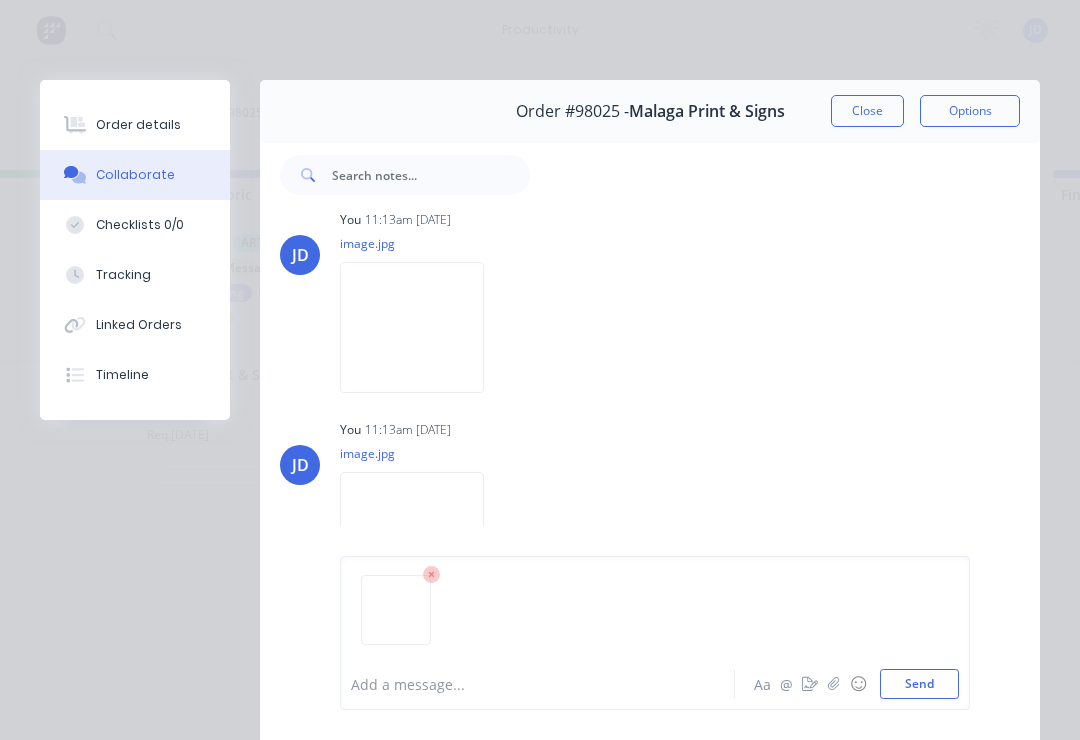 click on "Send" at bounding box center (919, 684) 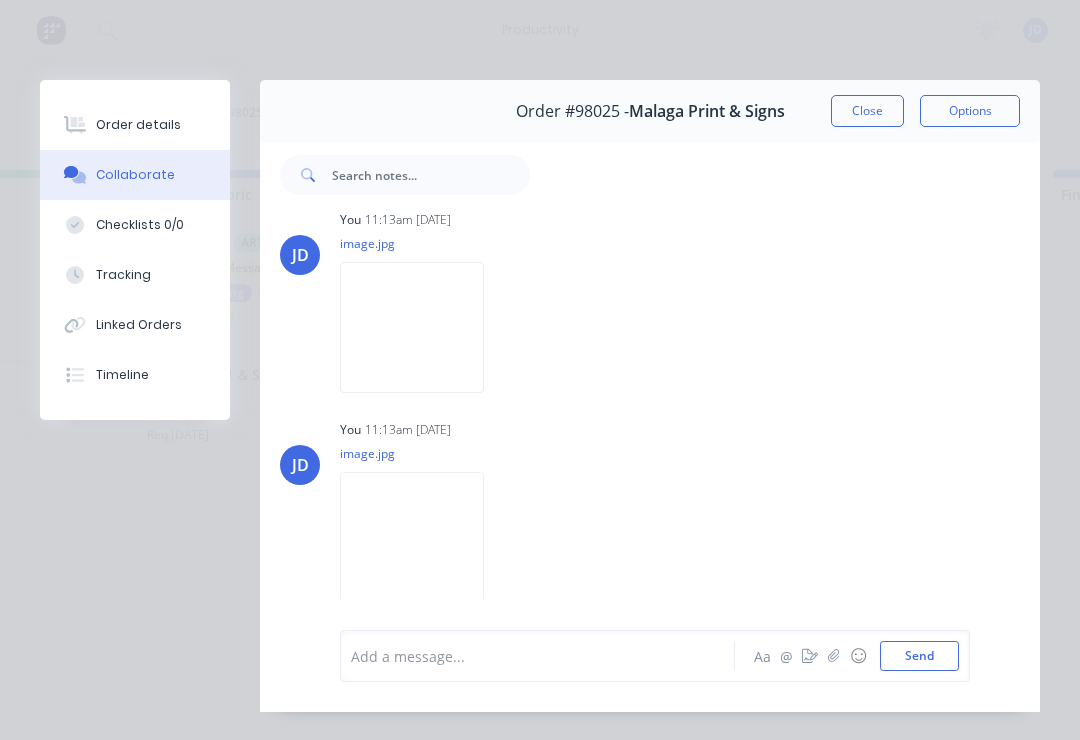 scroll, scrollTop: 992, scrollLeft: 0, axis: vertical 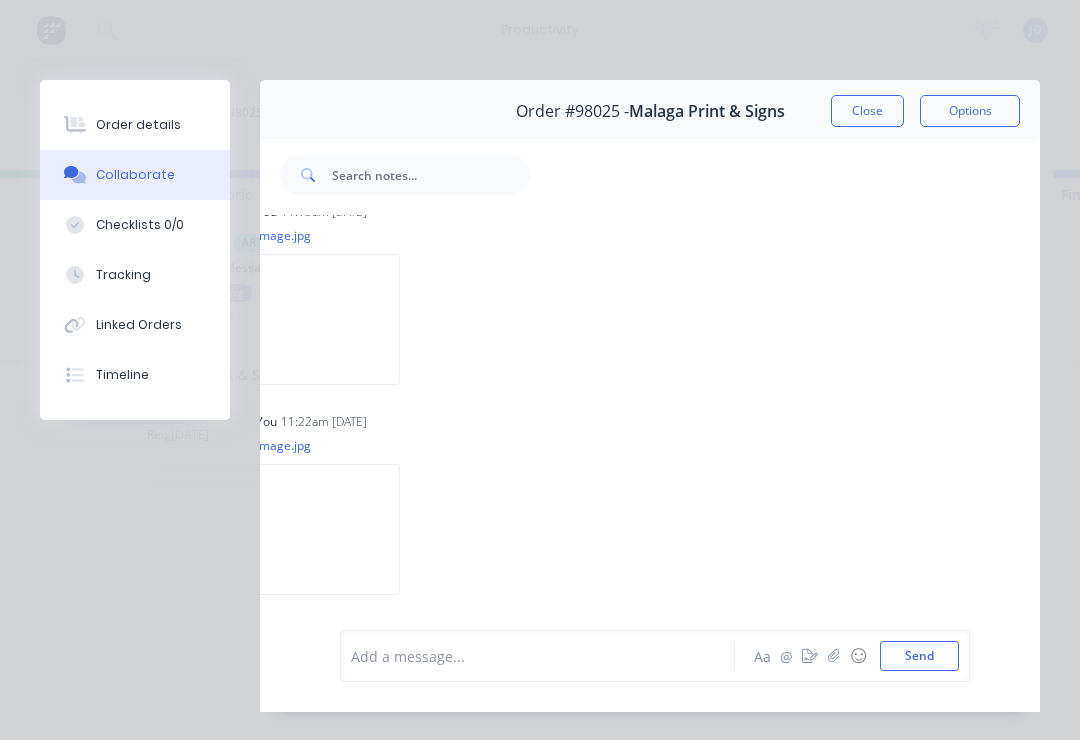 click at bounding box center [834, 656] 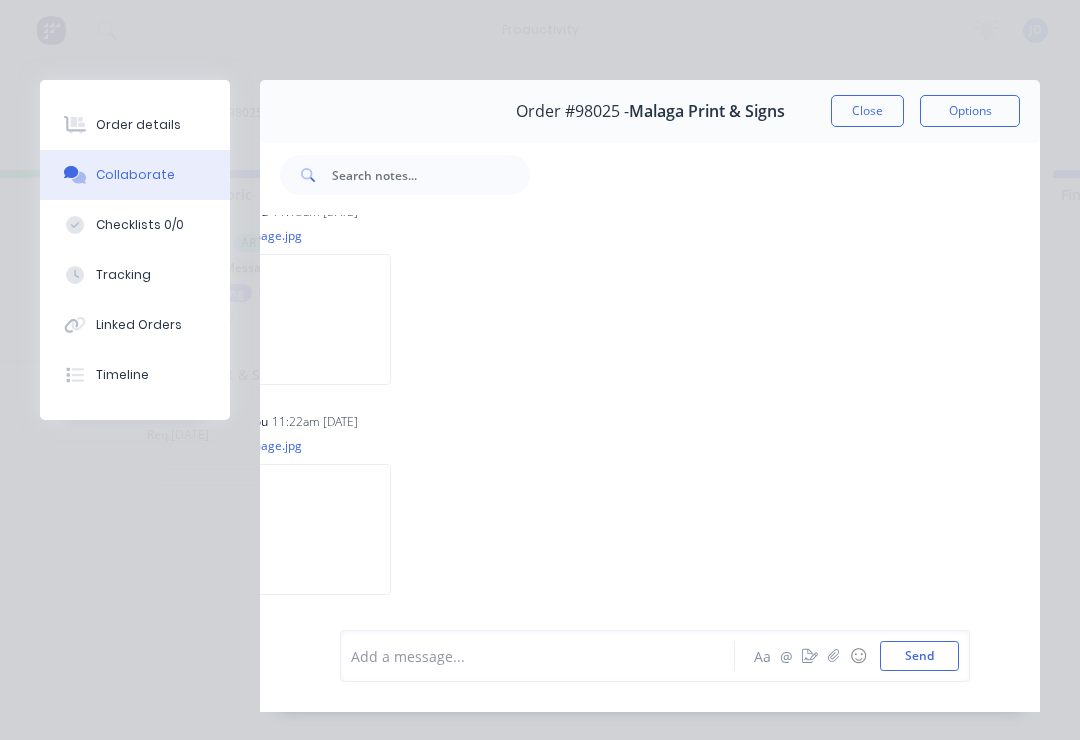 scroll, scrollTop: 1040, scrollLeft: 94, axis: both 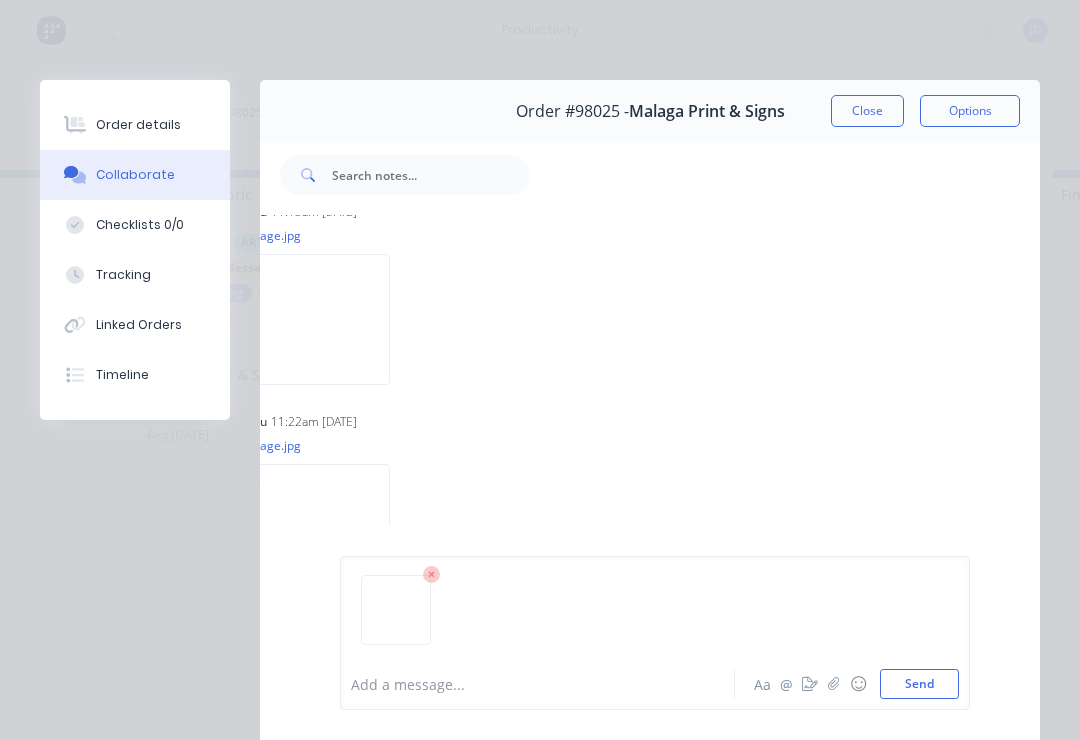 click on "Send" at bounding box center [919, 684] 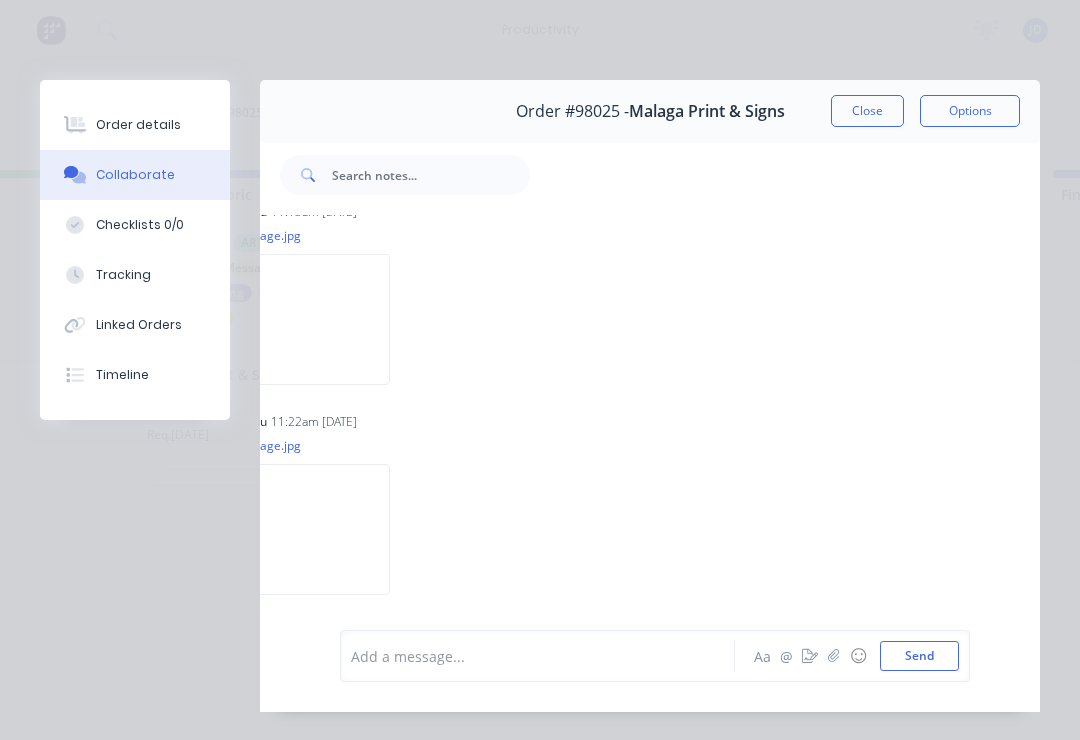 scroll, scrollTop: 1210, scrollLeft: 0, axis: vertical 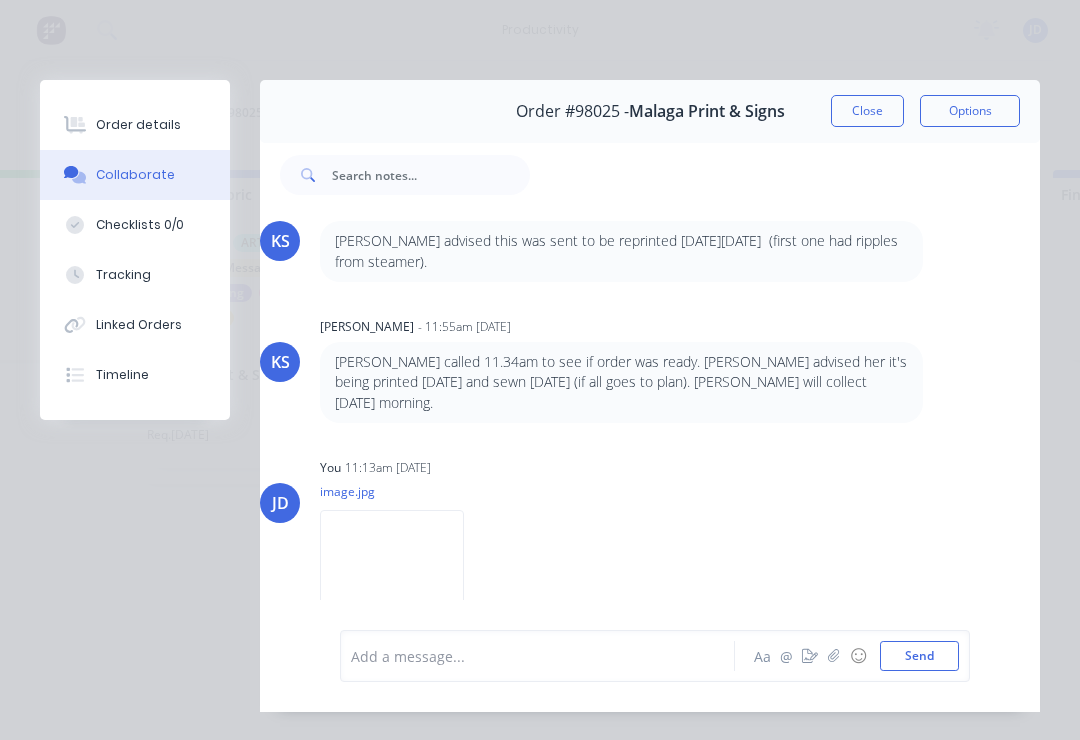click on "Close" at bounding box center (867, 111) 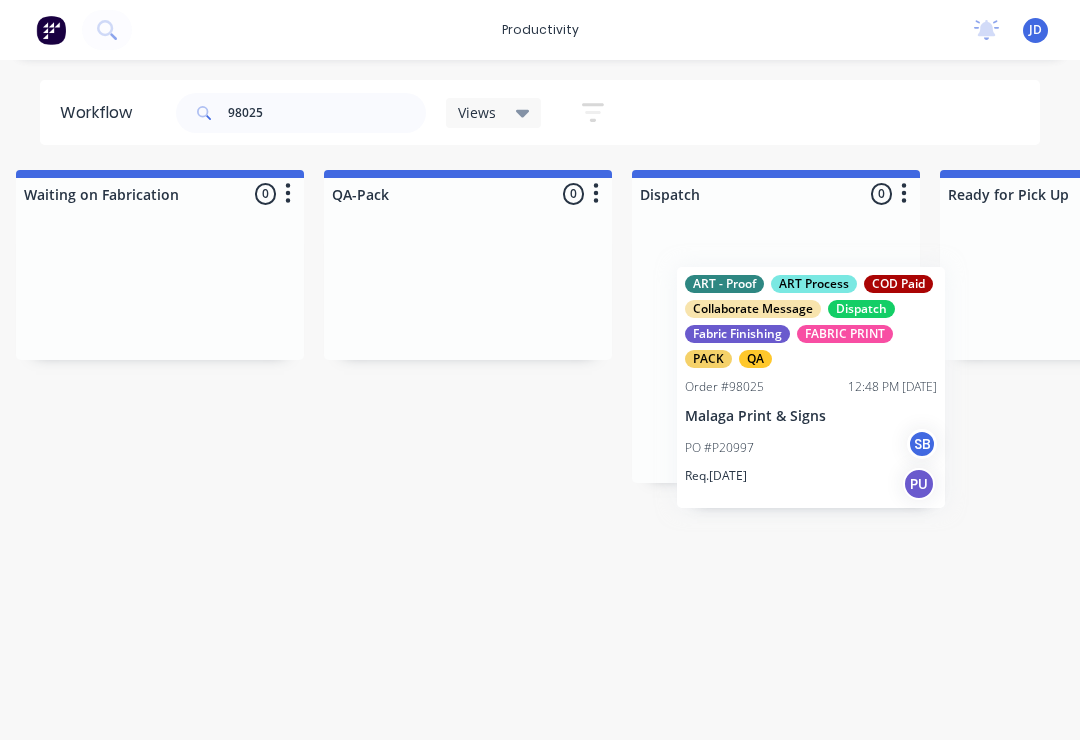 scroll, scrollTop: 0, scrollLeft: 4956, axis: horizontal 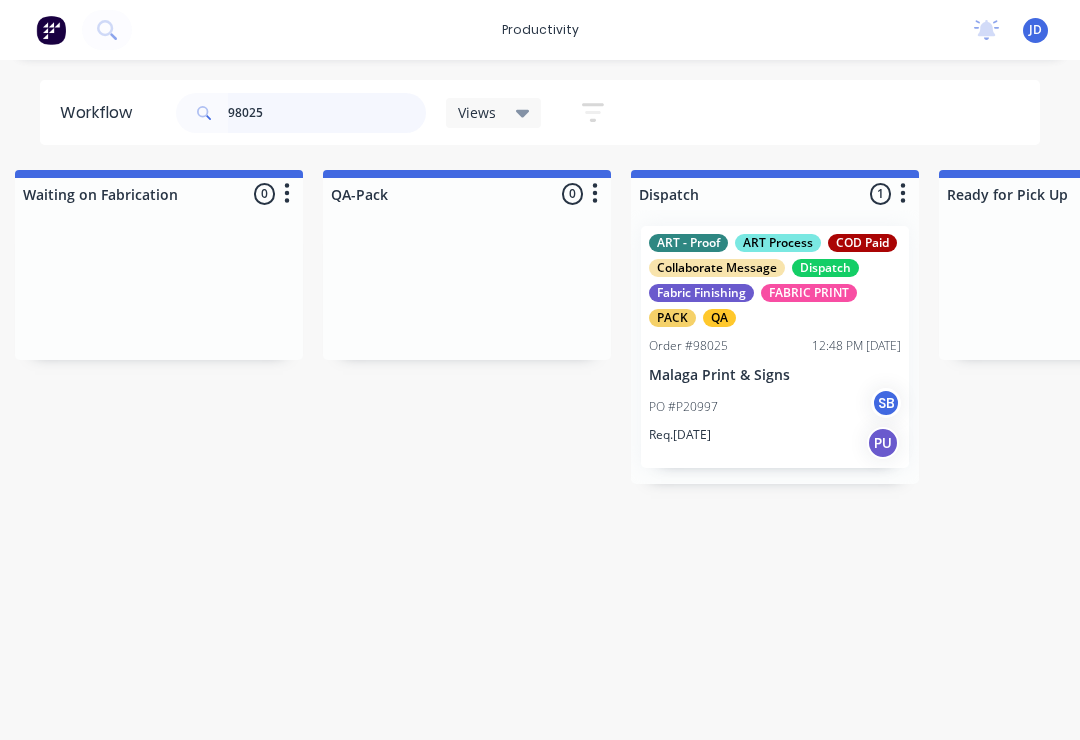 click on "98025" at bounding box center (327, 113) 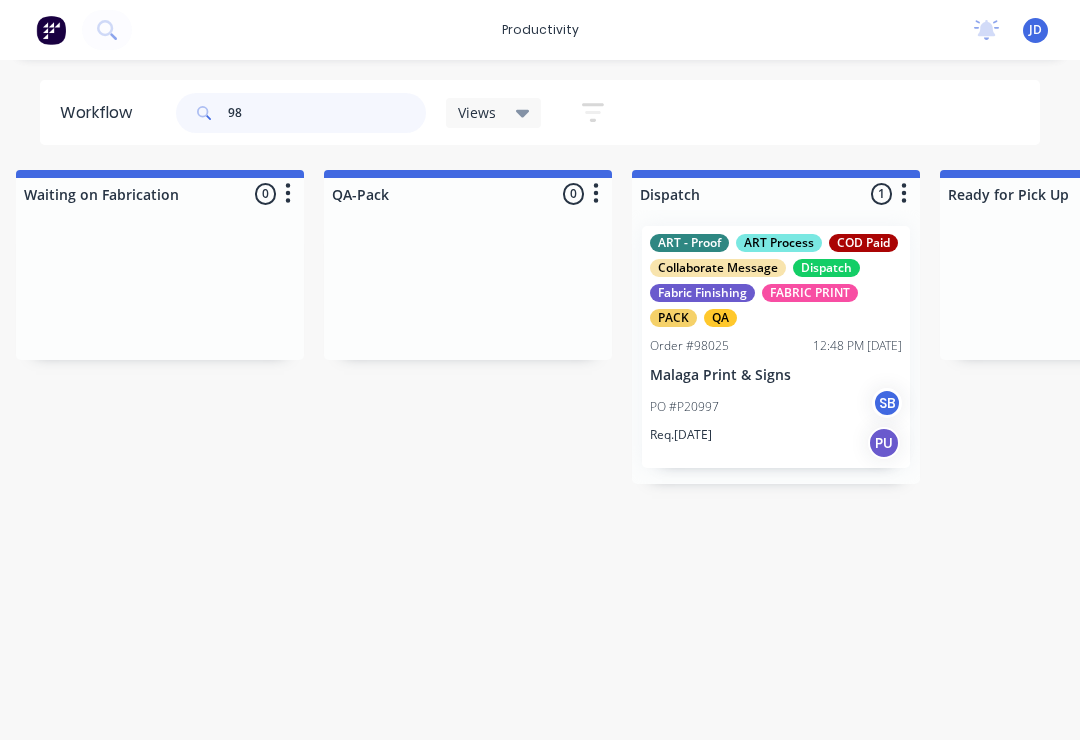 scroll, scrollTop: 0, scrollLeft: 0, axis: both 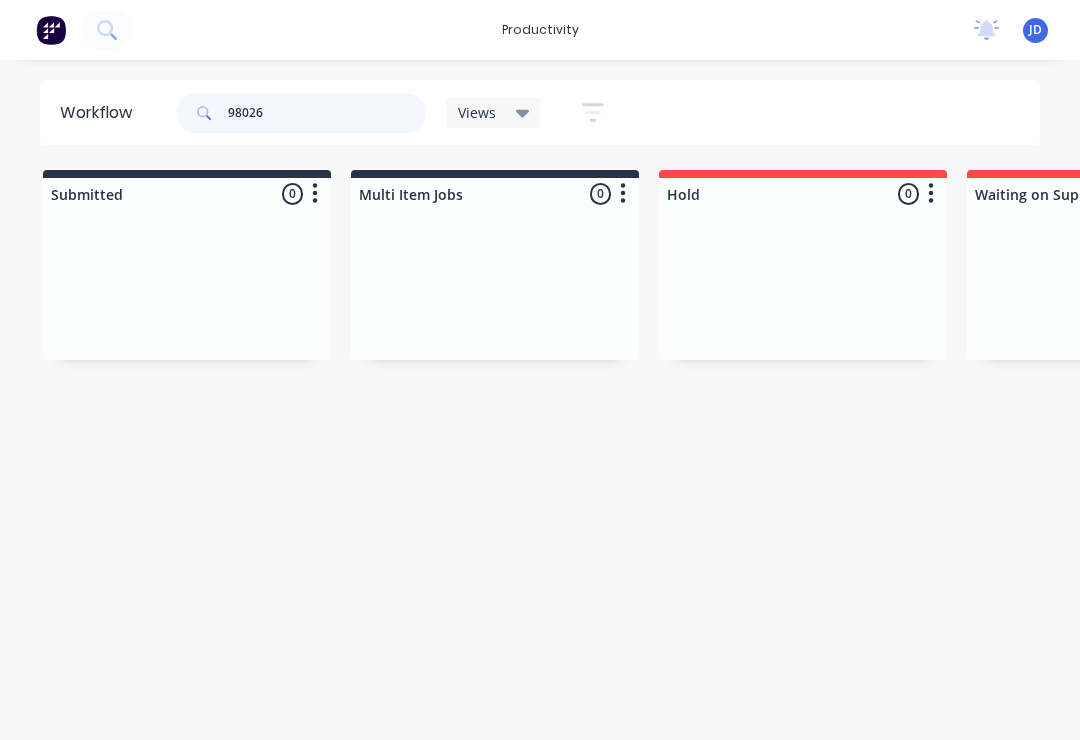 type on "98026" 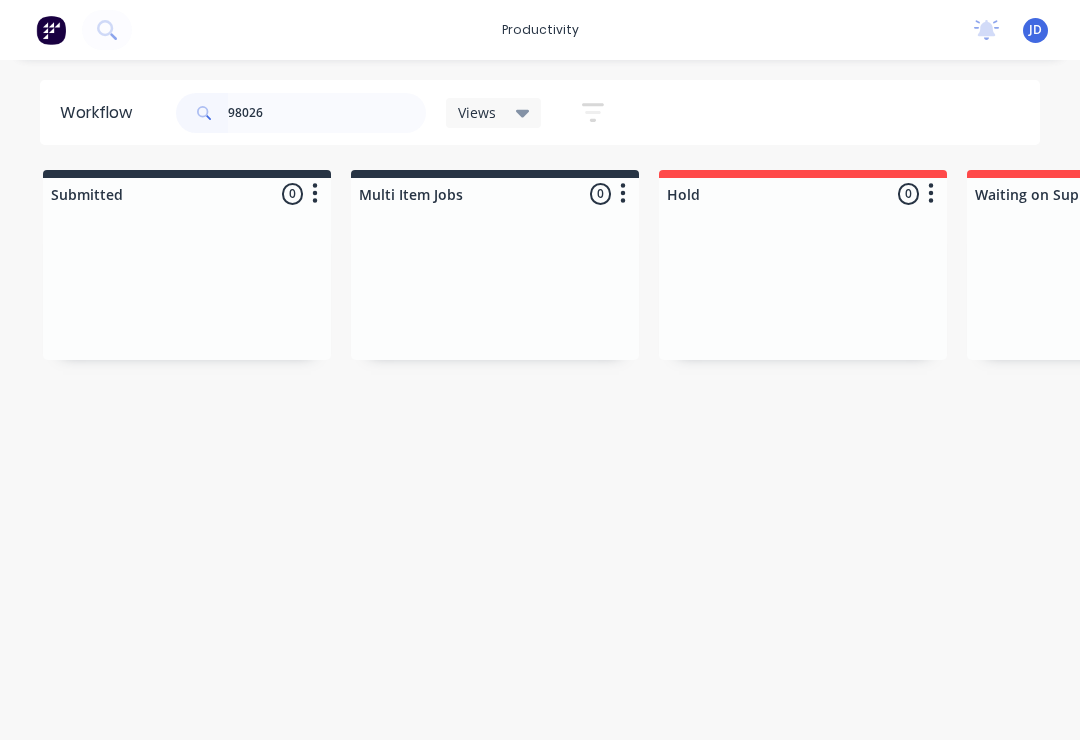 click on "Submitted 0 Sort By Created date Required date Order number Customer name Most recent Multi Item Jobs 0 Sort By Created date Required date Order number Customer name Most recent Hold 0 Sort By Created date Required date Order number Customer name Most recent Waiting on Supplier 0 Sort By Created date Required date Order number Customer name Most recent Waiting Artwork 0 Sort By Created date Required date Order number Customer name Most recent Art 0 Sort By Created date Required date Order number Customer name Most recent Waiting Approval 0 Sort By Created date Required date Order number Customer name Most recent Approved 0 Sort By Created date Required date Order number Customer name Most recent Print- R2R 0 Sort By Created date Required date Order number Customer name Most recent Print - Fabric 0 Sort By Created date Required date Order number Customer name Most recent Print - Flat Bed 0 Sort By Created date Required date Order number Customer name Most recent Print - Mutoh 0 Sort By Created date Most recent" at bounding box center [3827, 314] 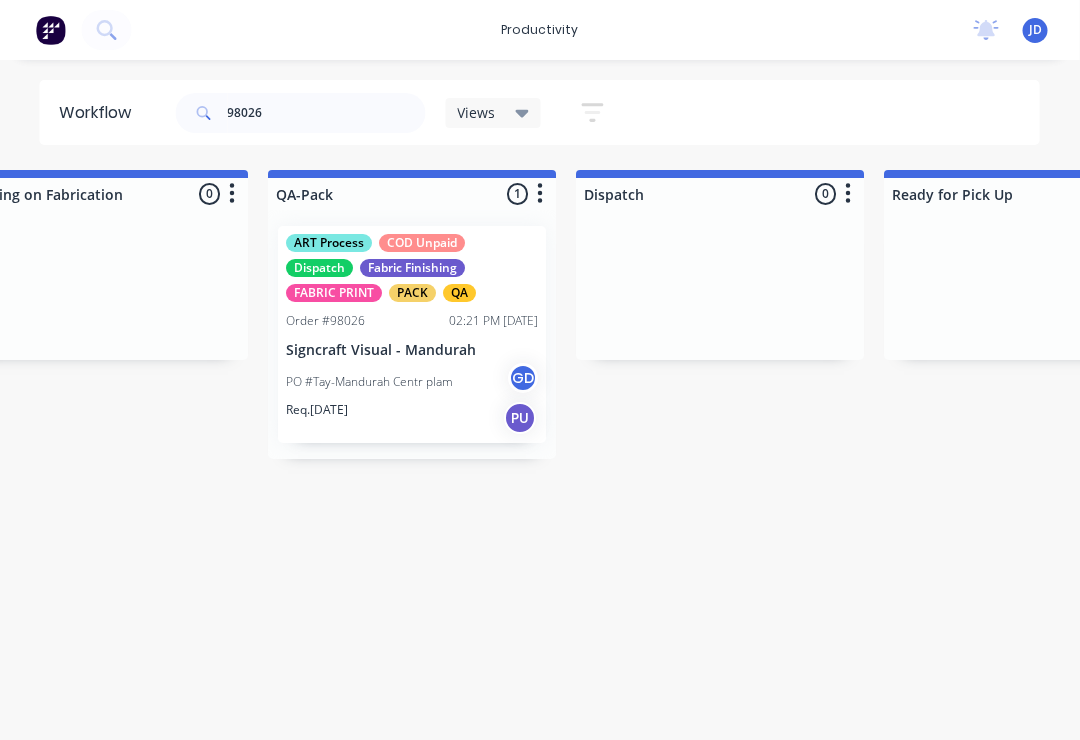 scroll, scrollTop: 0, scrollLeft: 5090, axis: horizontal 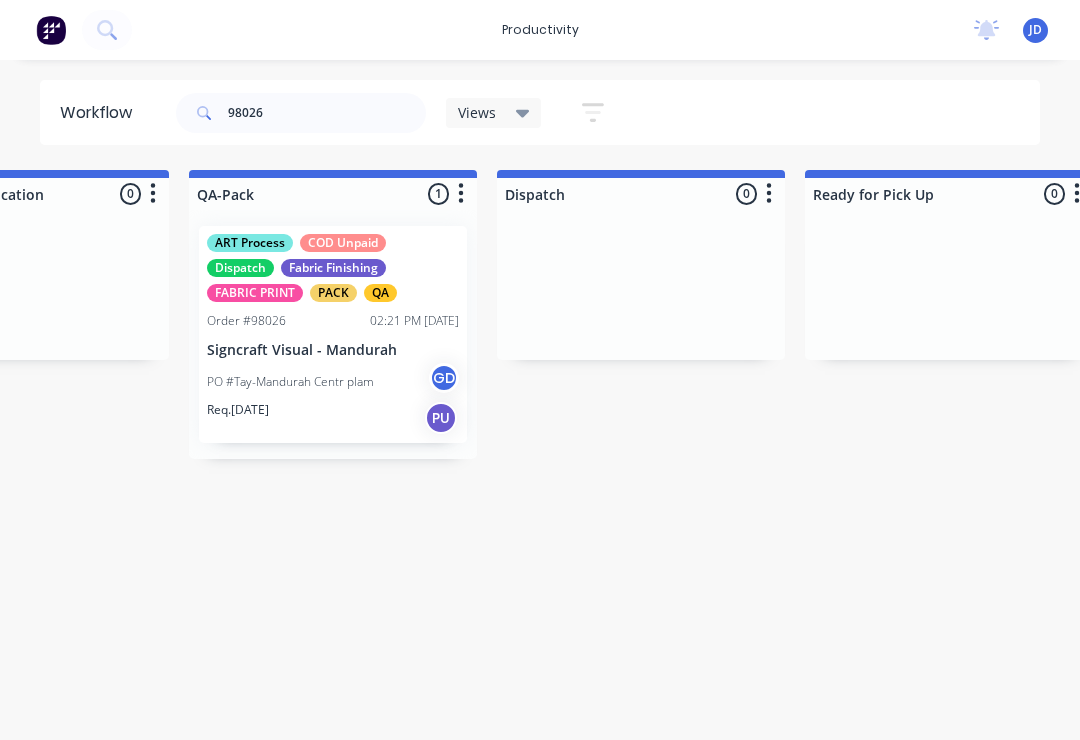 click on "PO #Tay-Mandurah Centr plam GD" at bounding box center [333, 382] 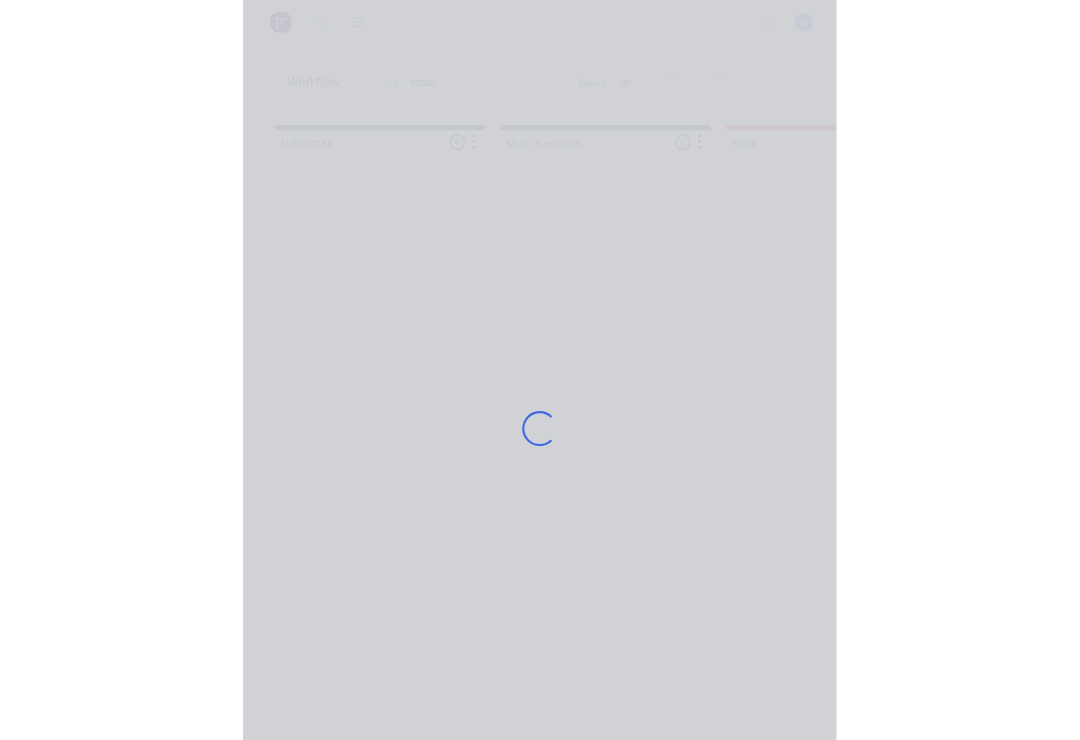 scroll, scrollTop: 0, scrollLeft: 5090, axis: horizontal 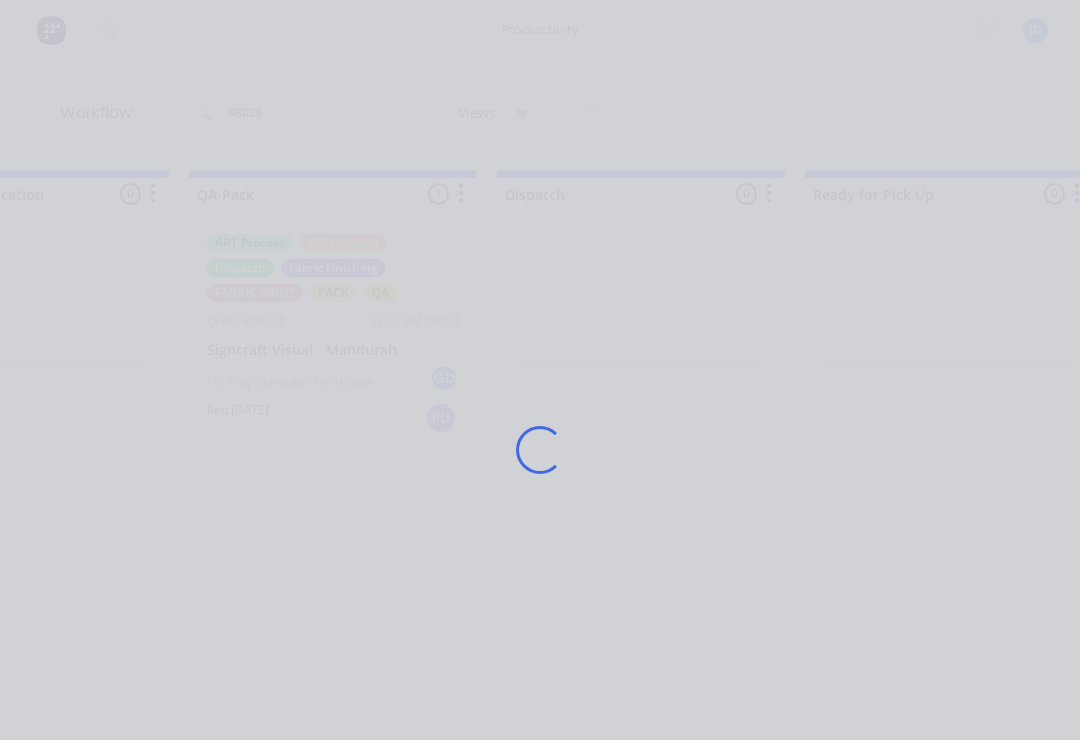 click on "Loading..." at bounding box center [540, 450] 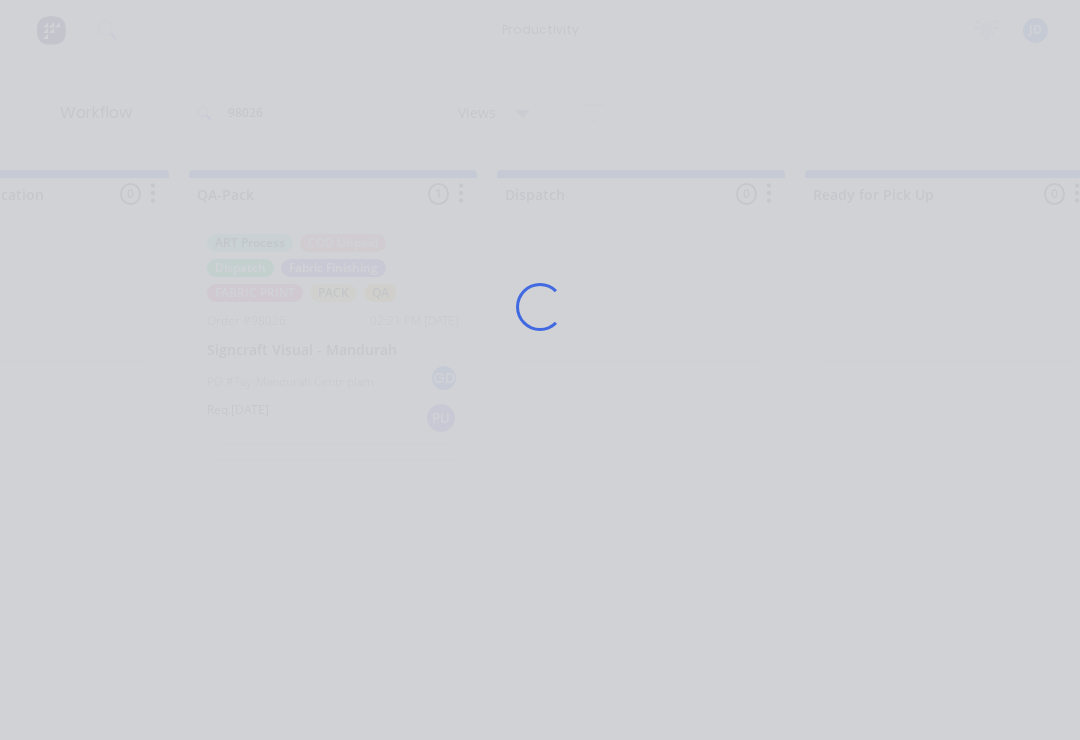 scroll, scrollTop: 174, scrollLeft: 0, axis: vertical 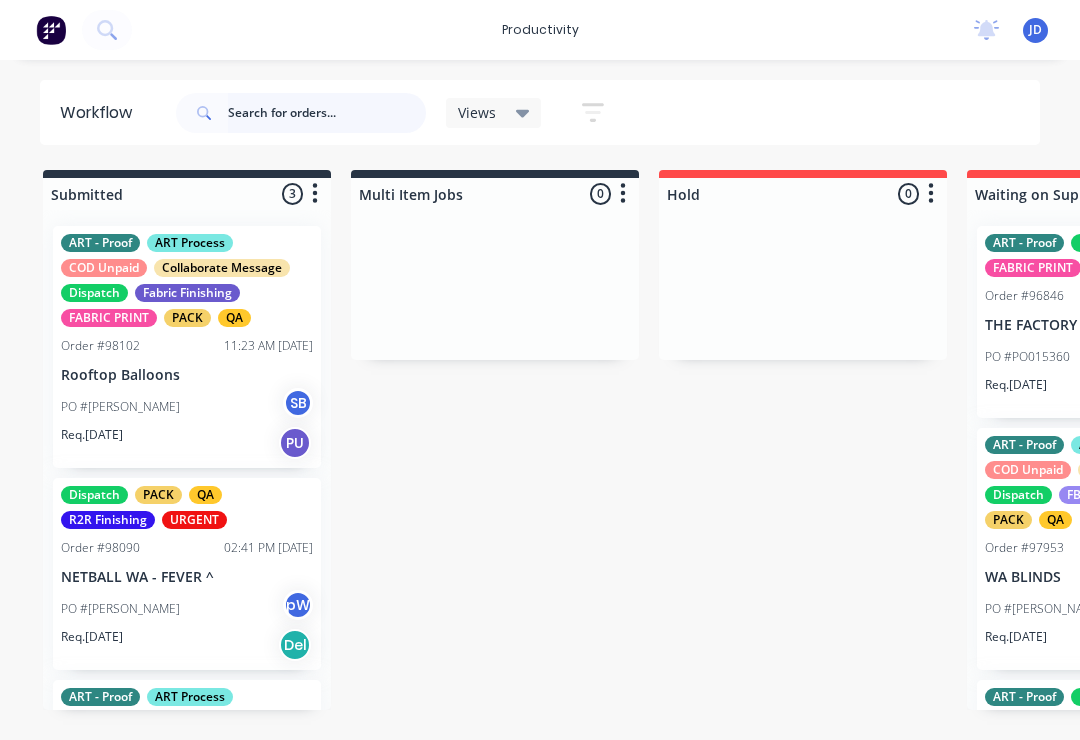 click at bounding box center [327, 113] 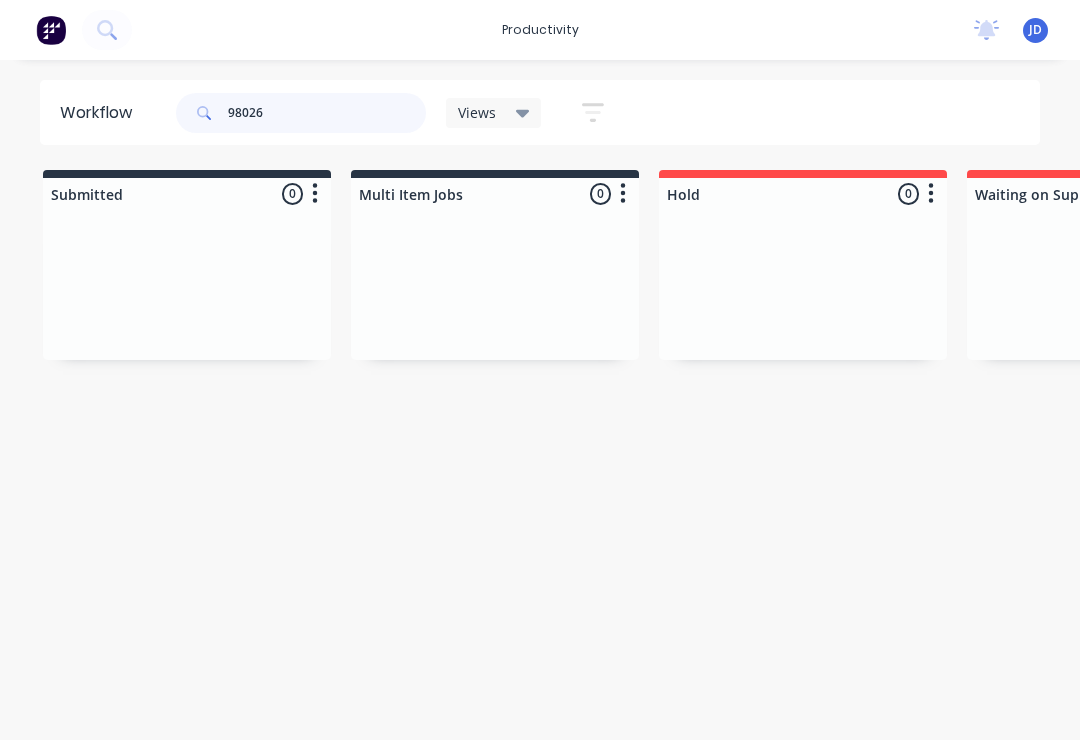 type on "98026" 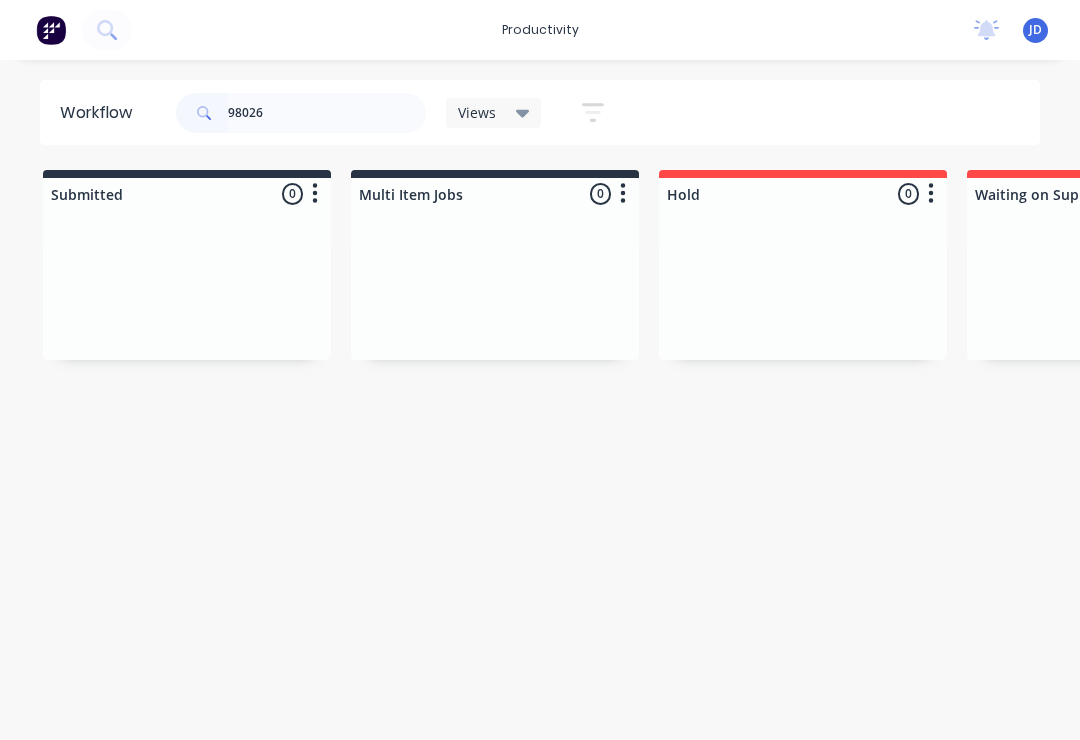 click on "Submitted 0 Sort By Created date Required date Order number Customer name Most recent Multi Item Jobs 0 Sort By Created date Required date Order number Customer name Most recent Hold 0 Sort By Created date Required date Order number Customer name Most recent Waiting on Supplier 0 Sort By Created date Required date Order number Customer name Most recent Waiting Artwork 0 Sort By Created date Required date Order number Customer name Most recent Art 0 Sort By Created date Required date Order number Customer name Most recent Waiting Approval 0 Sort By Created date Required date Order number Customer name Most recent Approved 0 Sort By Created date Required date Order number Customer name Most recent Print- R2R 0 Sort By Created date Required date Order number Customer name Most recent Print - Fabric 0 Sort By Created date Required date Order number Customer name Most recent Print - Flat Bed 0 Sort By Created date Required date Order number Customer name Most recent Print - Mutoh 0 Sort By Created date Most recent" at bounding box center [3827, 314] 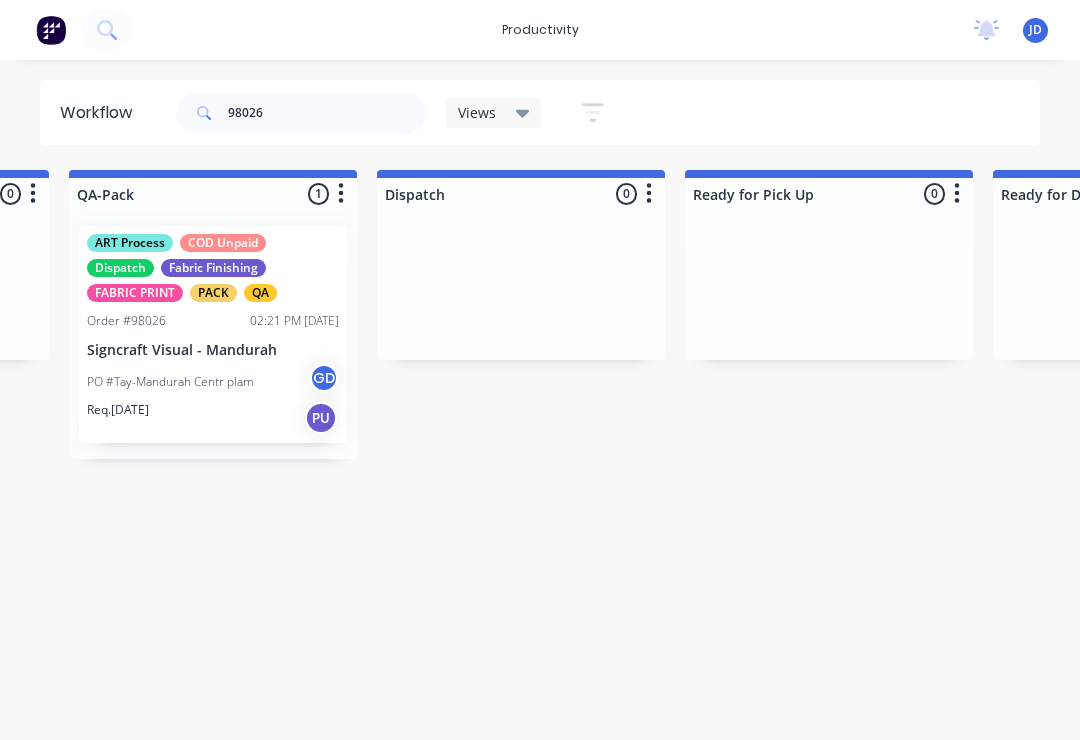 scroll, scrollTop: 0, scrollLeft: 5241, axis: horizontal 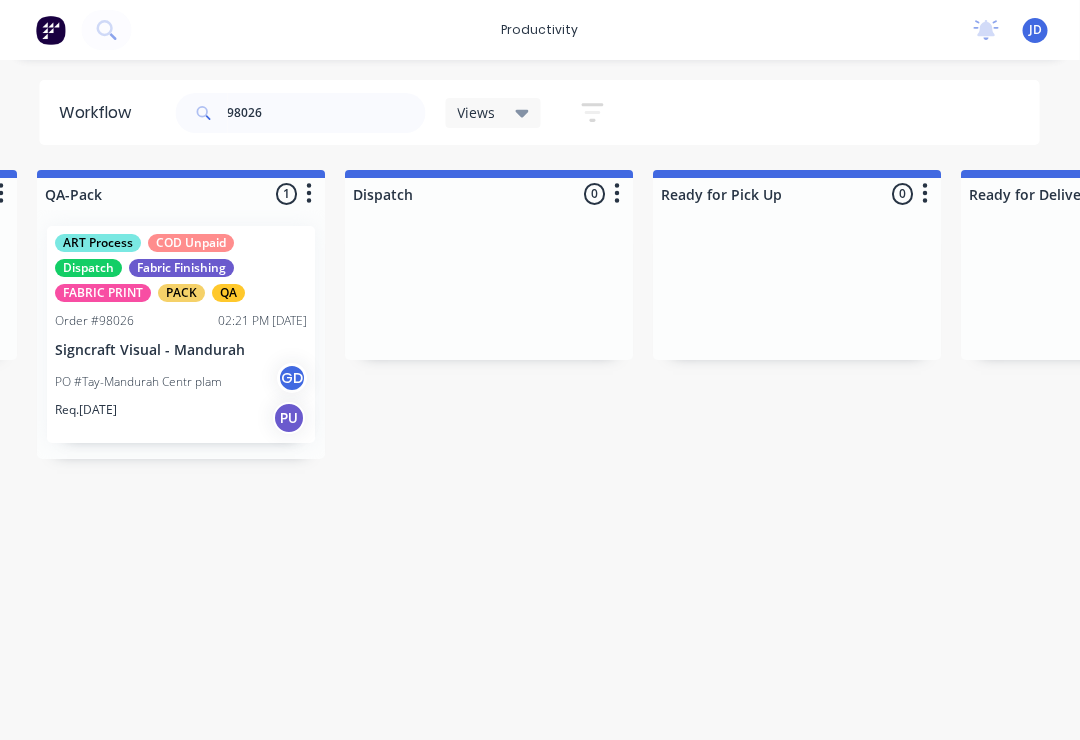 click on "PO #Tay-Mandurah Centr plam GD" at bounding box center [182, 382] 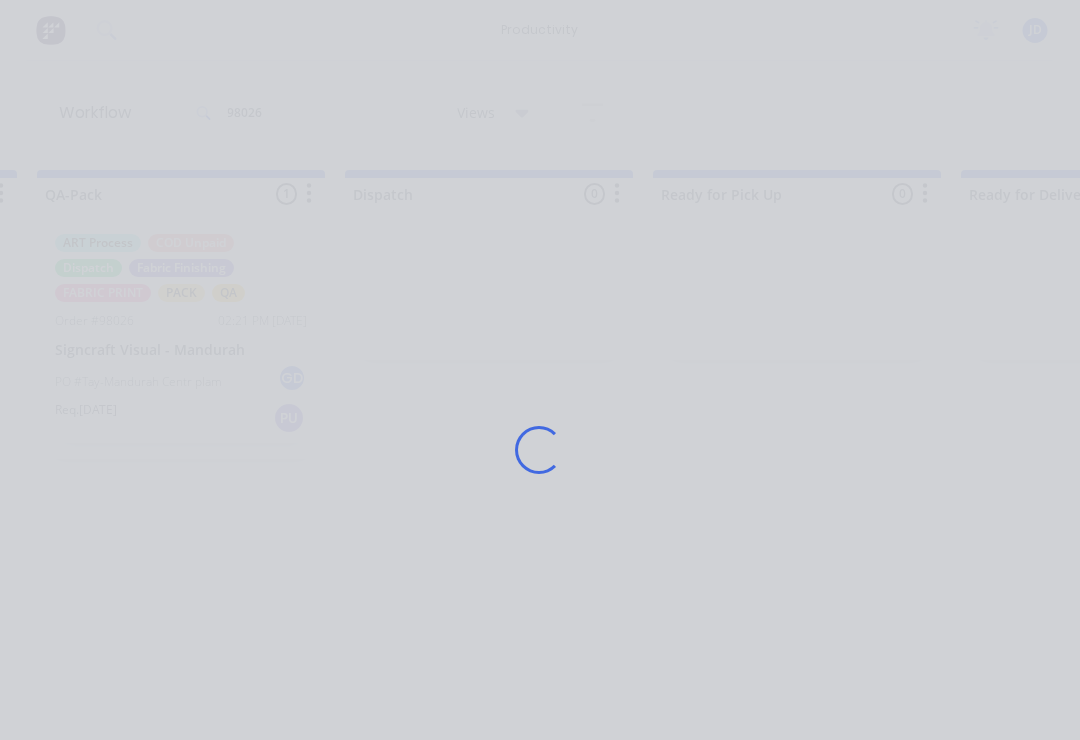 scroll, scrollTop: 0, scrollLeft: 5242, axis: horizontal 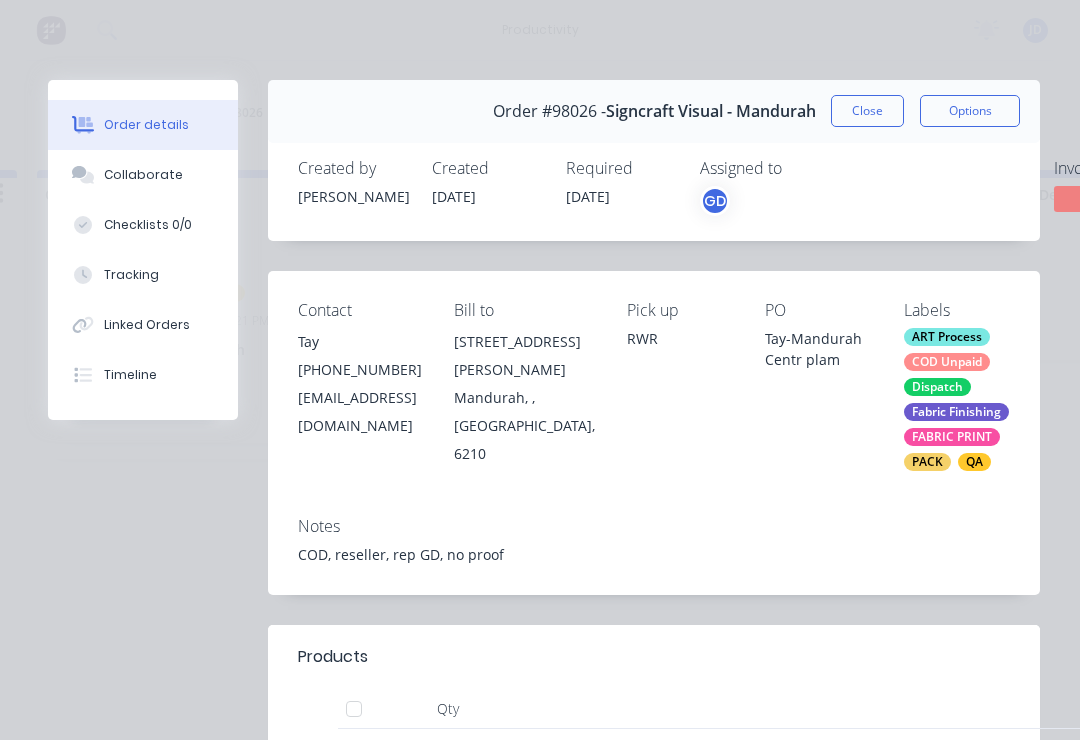click on "Collaborate" at bounding box center [143, 175] 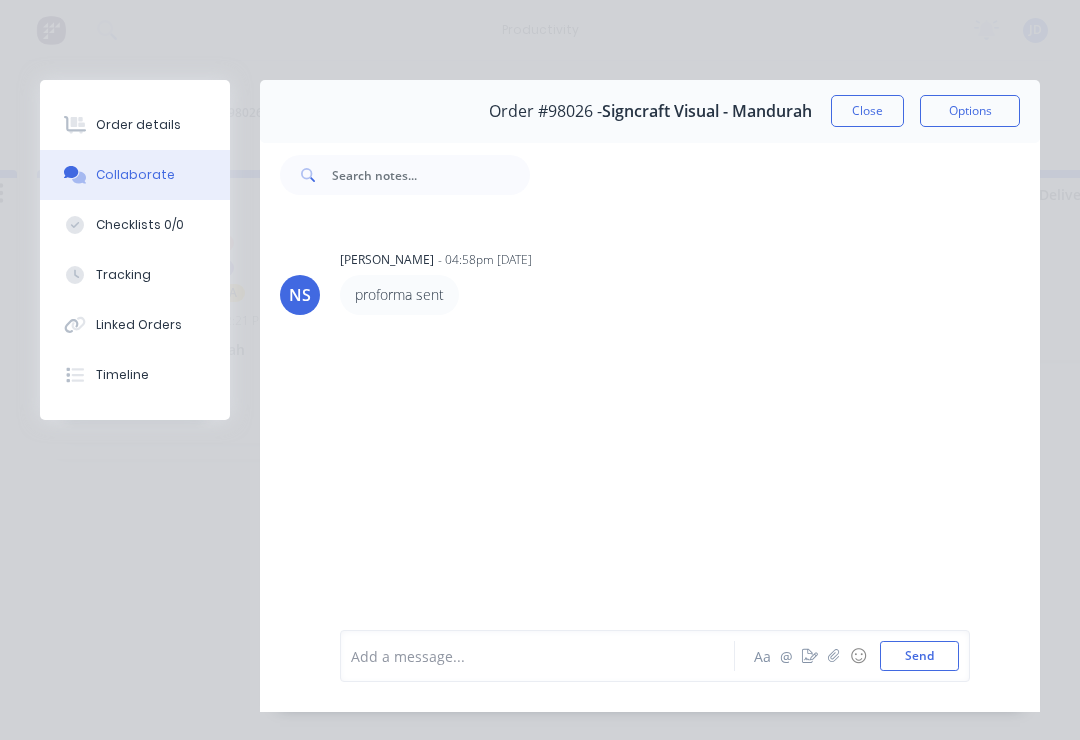 click 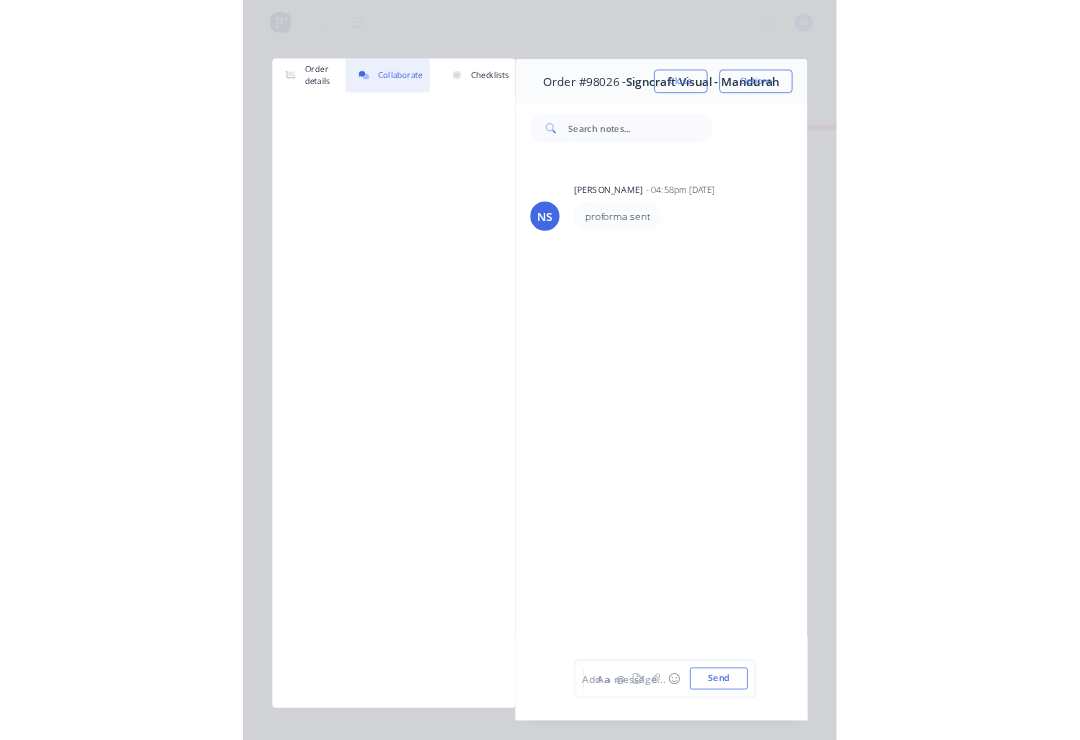 scroll, scrollTop: 0, scrollLeft: 5242, axis: horizontal 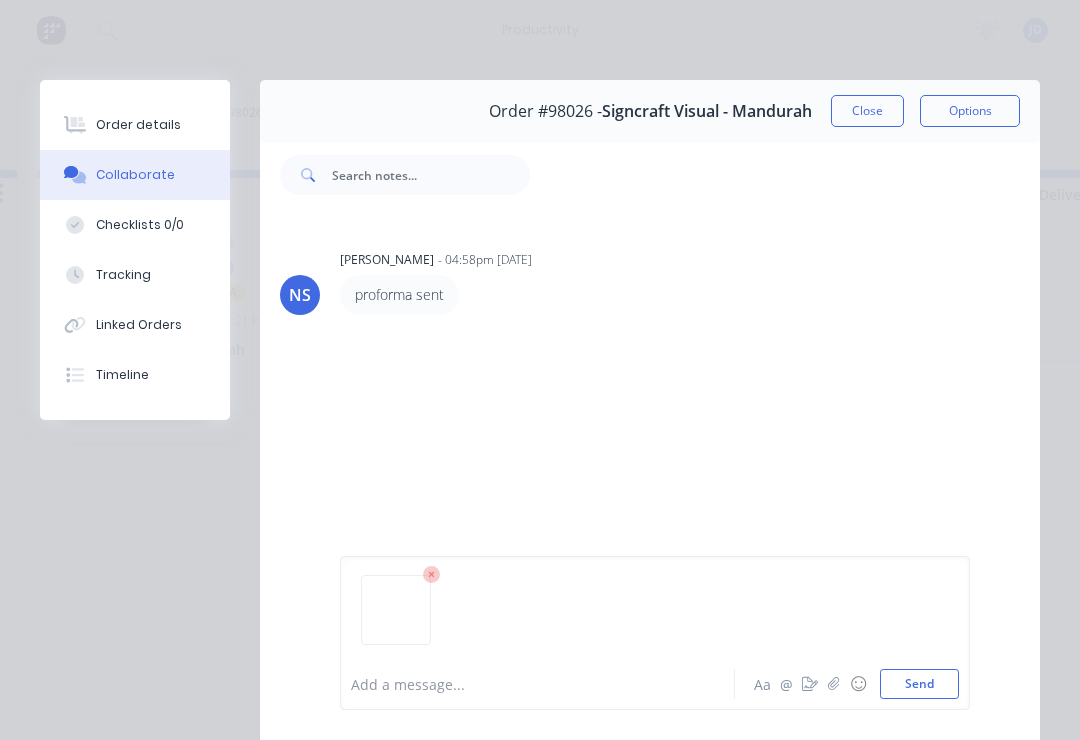 click on "Send" at bounding box center [919, 684] 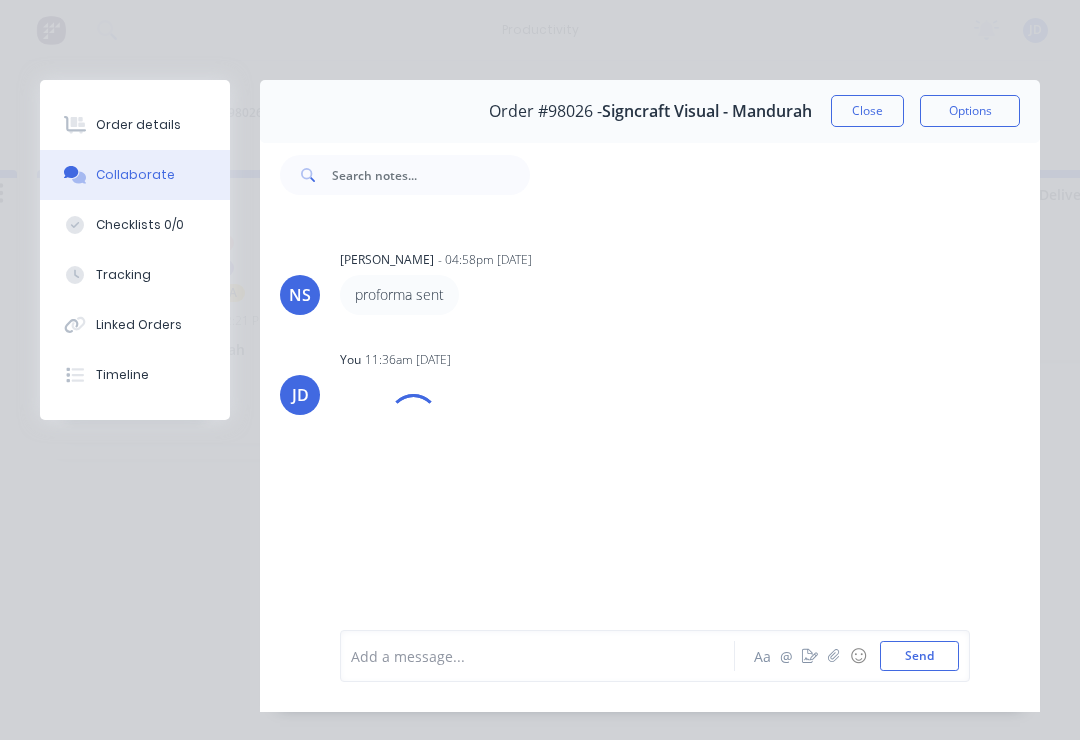 click 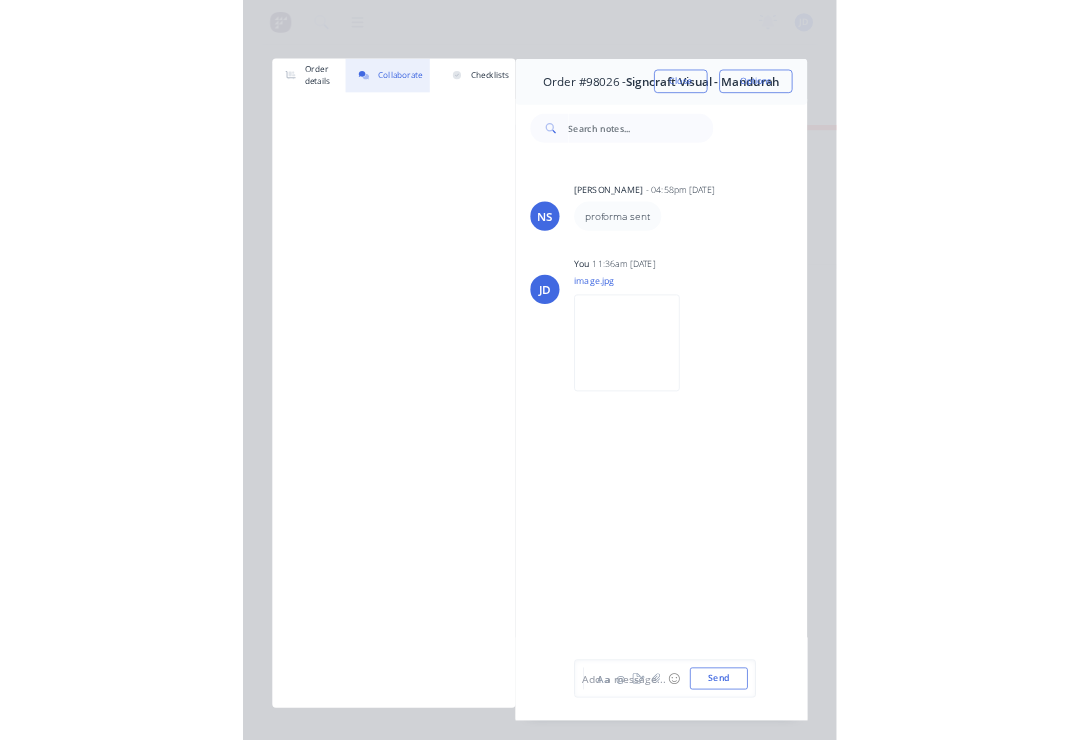 scroll, scrollTop: 0, scrollLeft: 5242, axis: horizontal 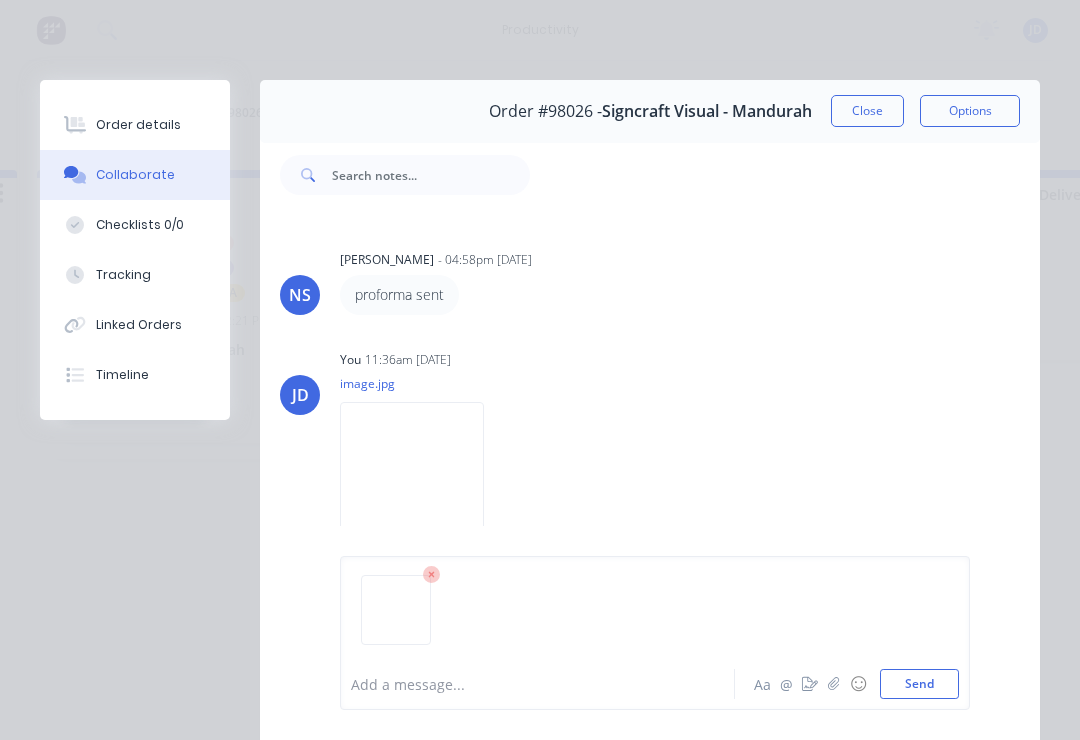 click on "Send" at bounding box center (919, 684) 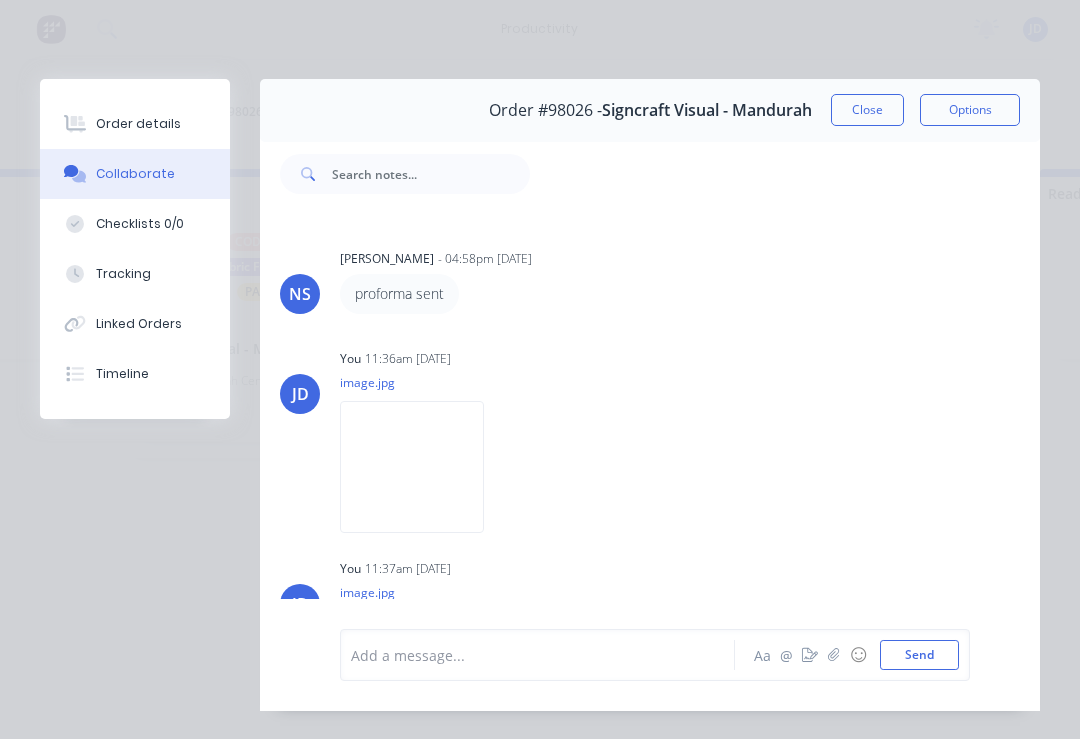 scroll, scrollTop: 0, scrollLeft: 5163, axis: horizontal 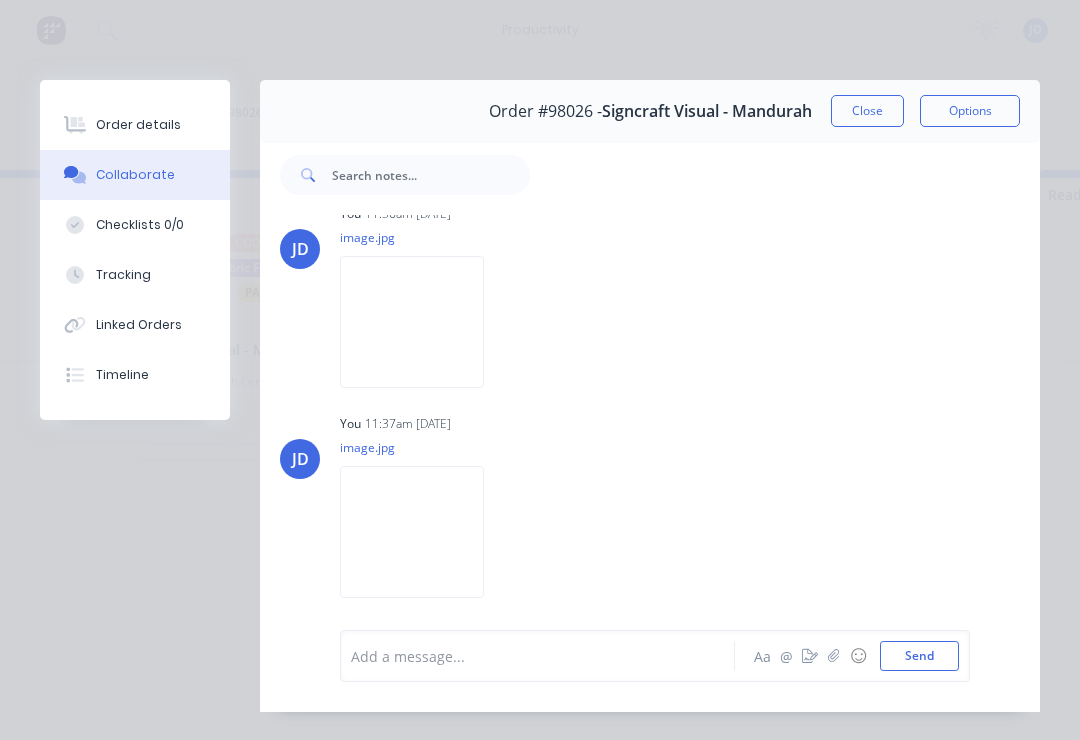 click on "Close" at bounding box center [867, 111] 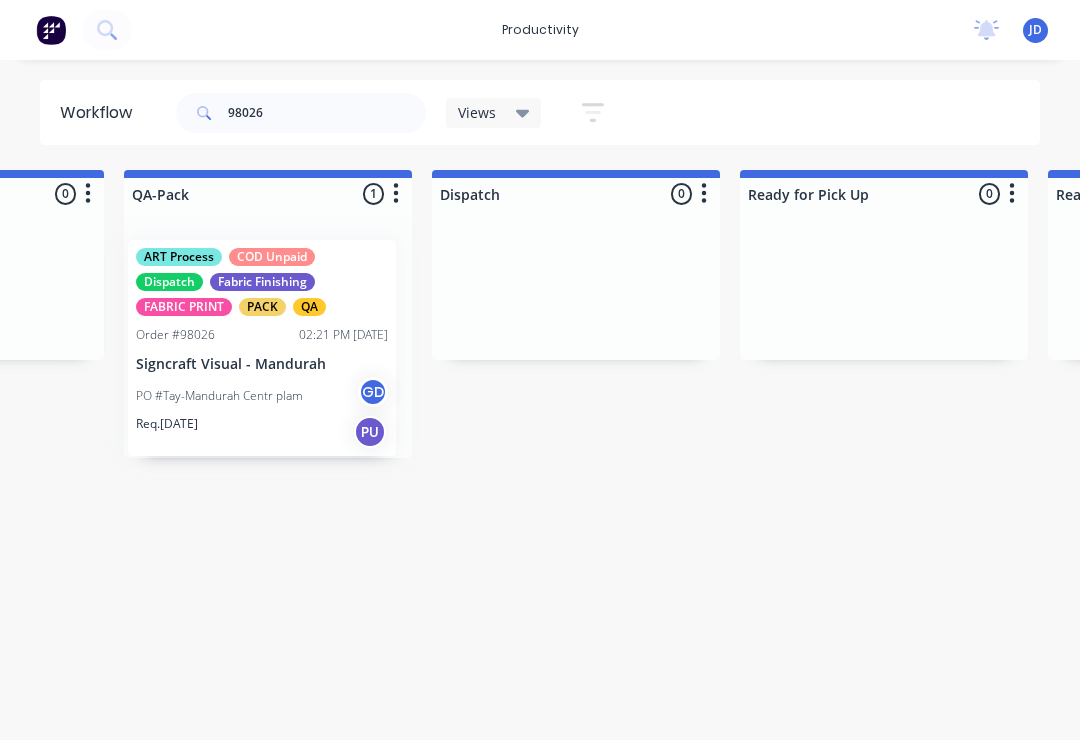 scroll, scrollTop: 0, scrollLeft: 5145, axis: horizontal 